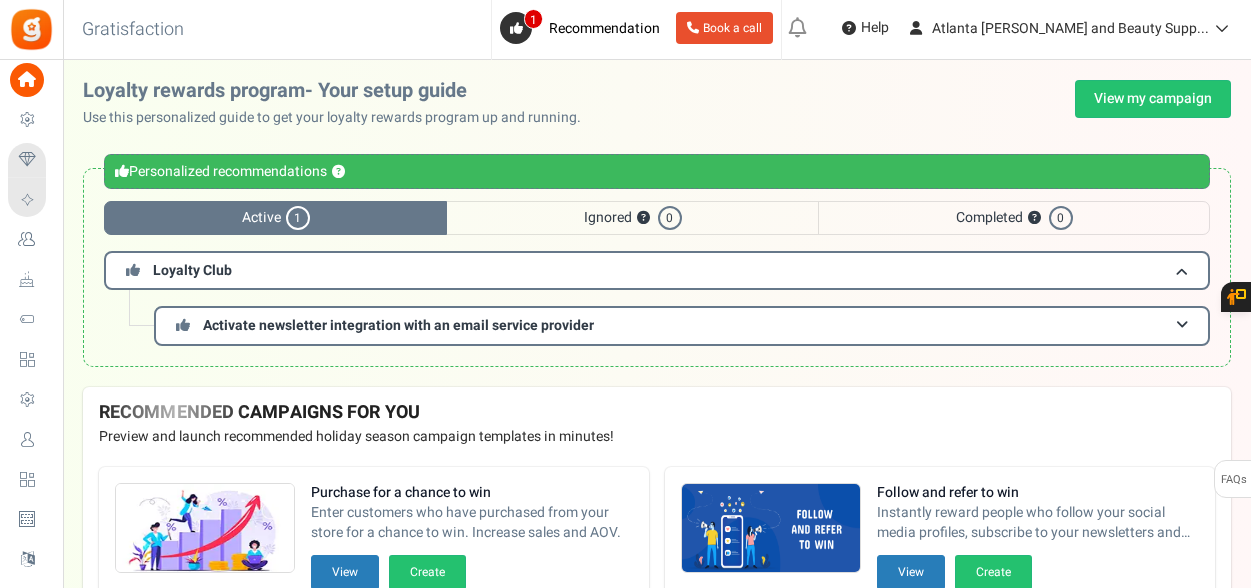 scroll, scrollTop: 0, scrollLeft: 0, axis: both 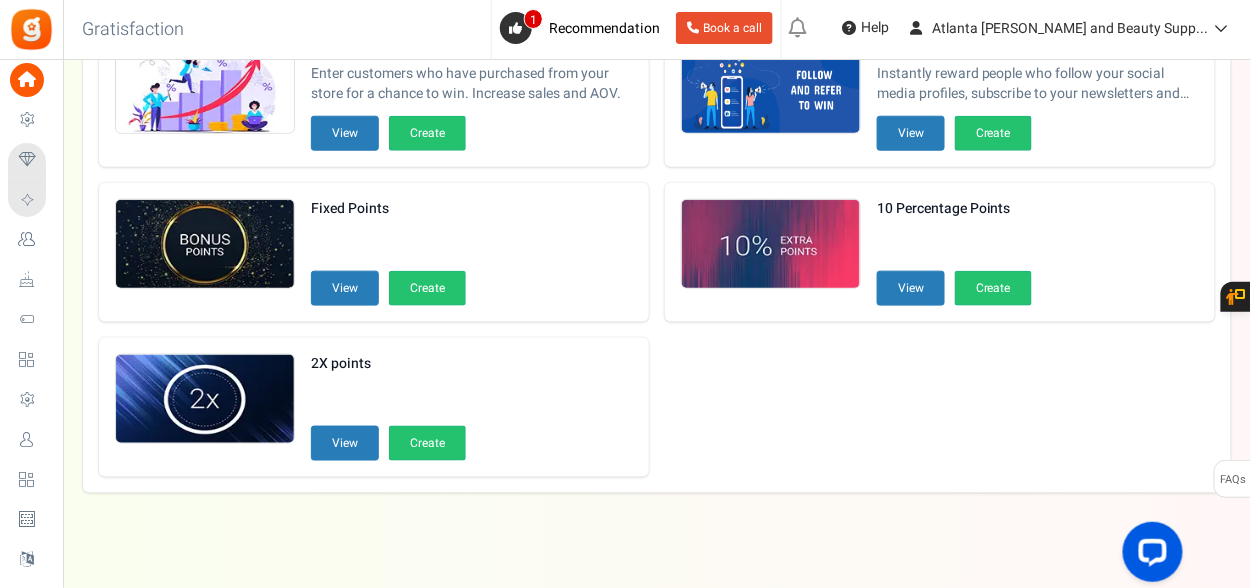 click on "Users" at bounding box center (31, 440) 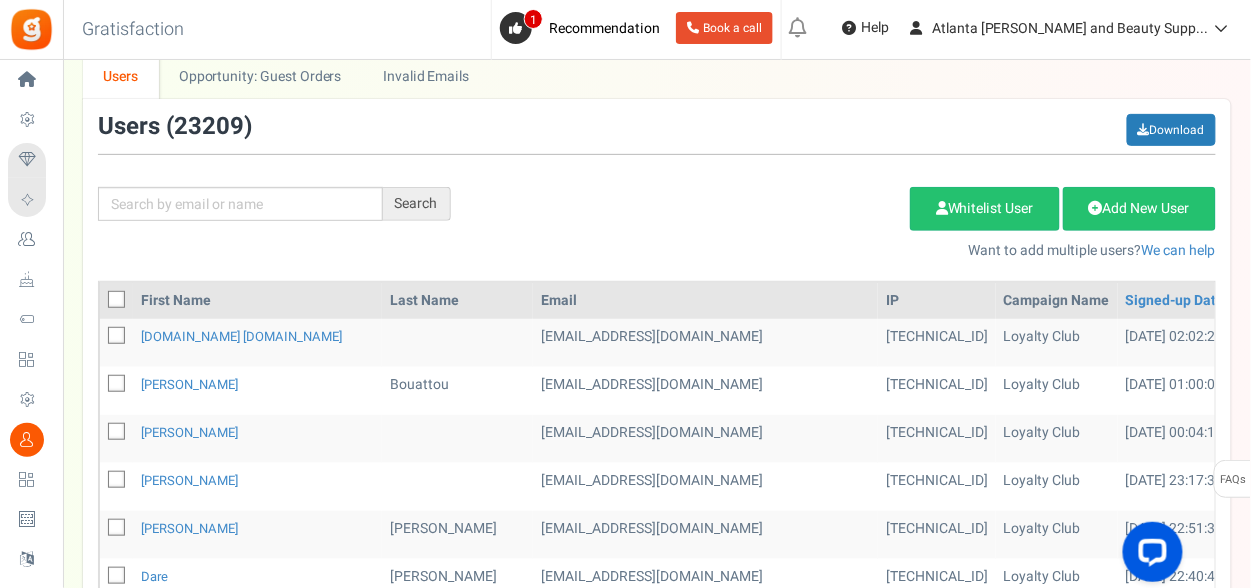 scroll, scrollTop: 300, scrollLeft: 0, axis: vertical 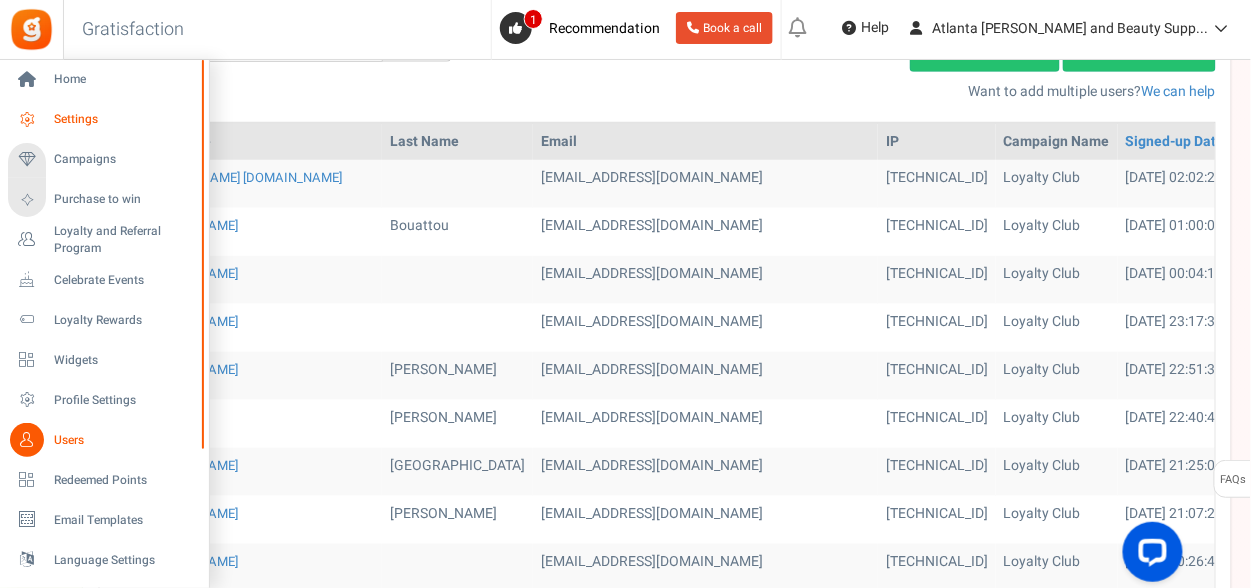 click on "Settings" at bounding box center [124, 119] 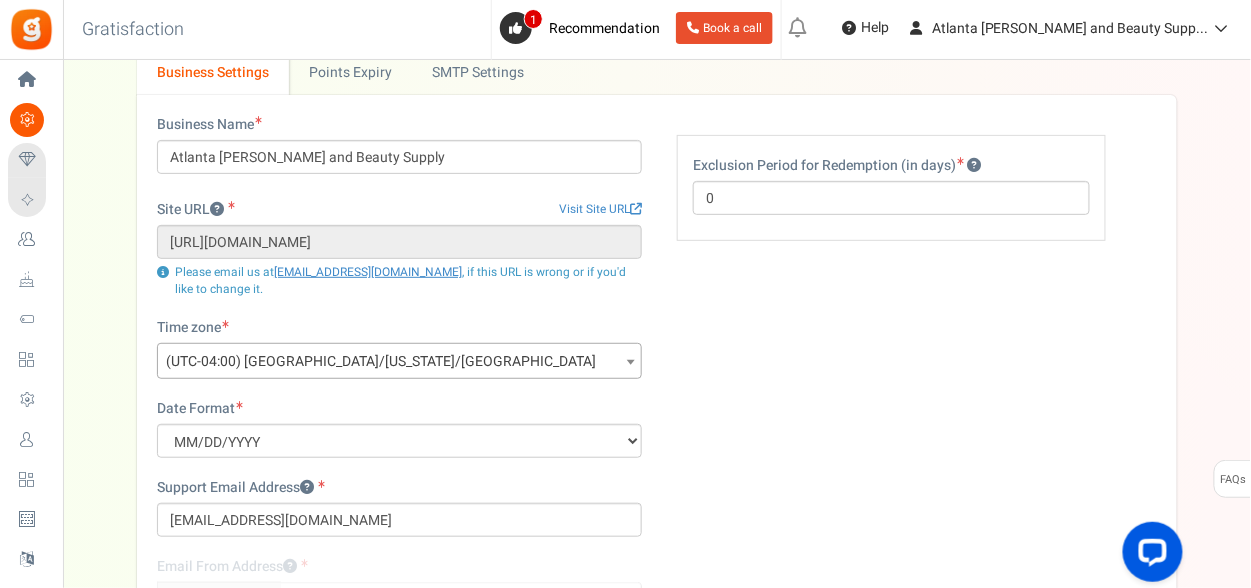 scroll, scrollTop: 200, scrollLeft: 0, axis: vertical 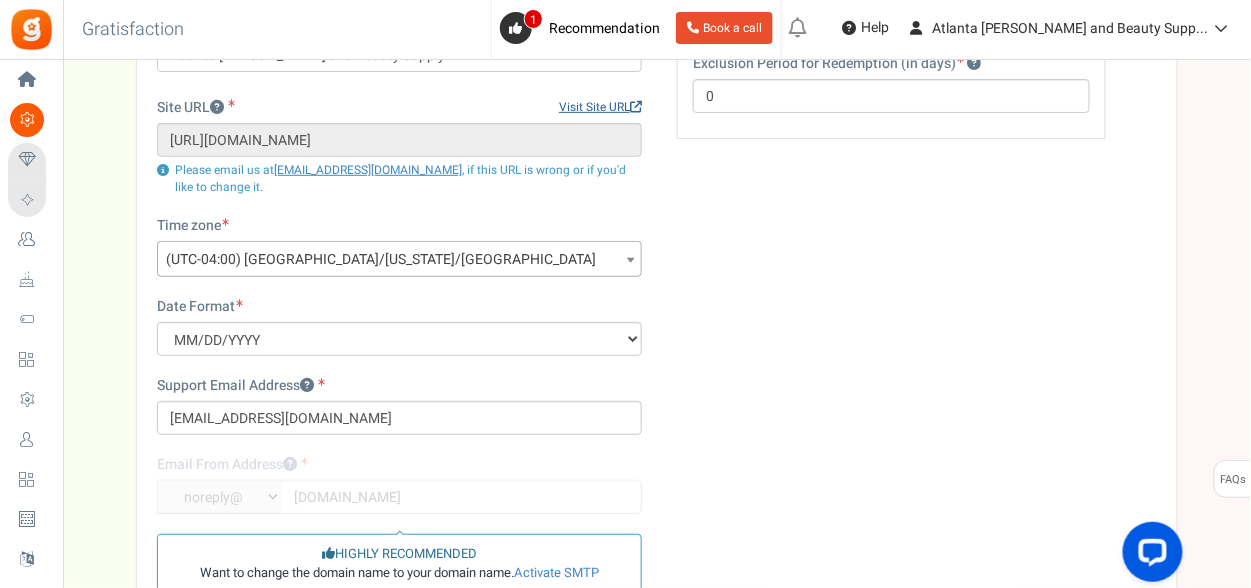 click on "Visit Site URL" at bounding box center (600, 107) 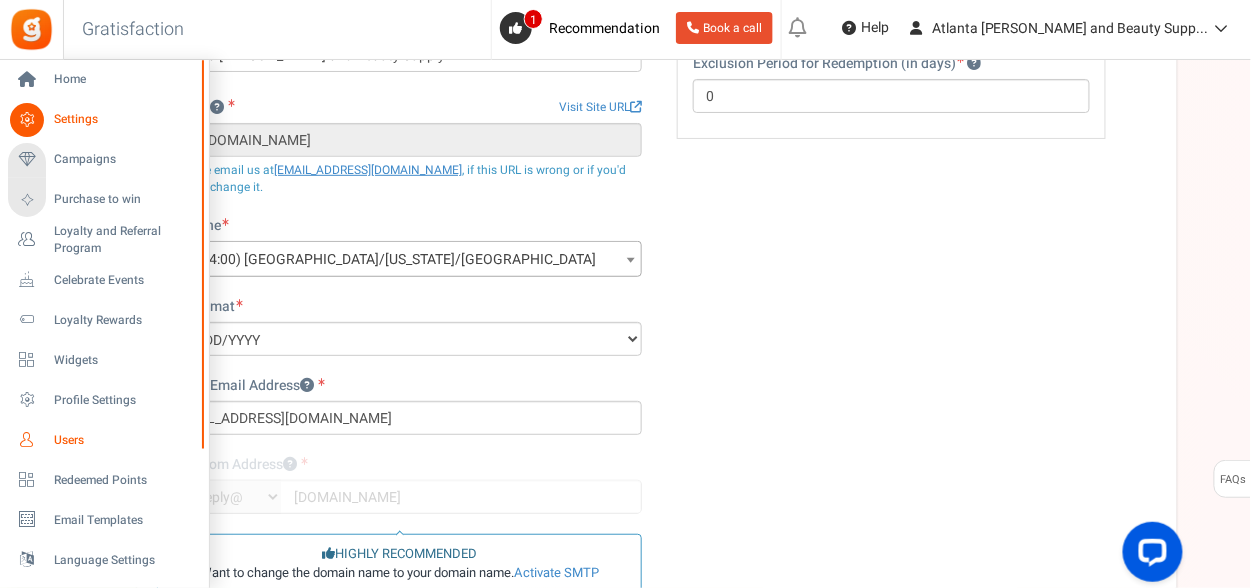 click on "Users" at bounding box center (124, 440) 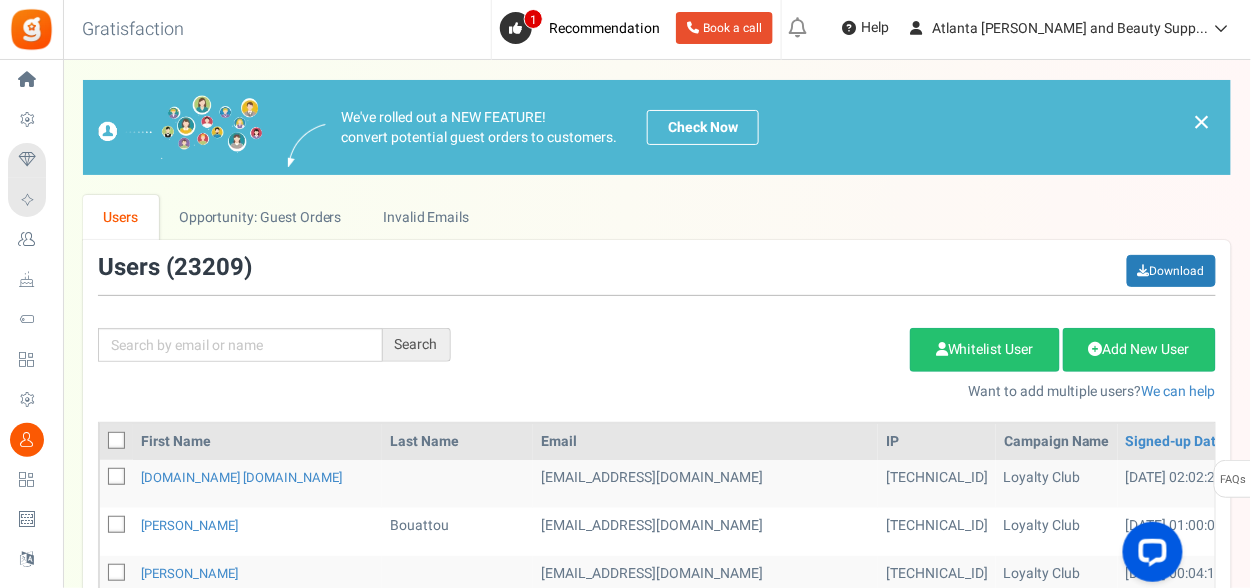 scroll, scrollTop: 200, scrollLeft: 0, axis: vertical 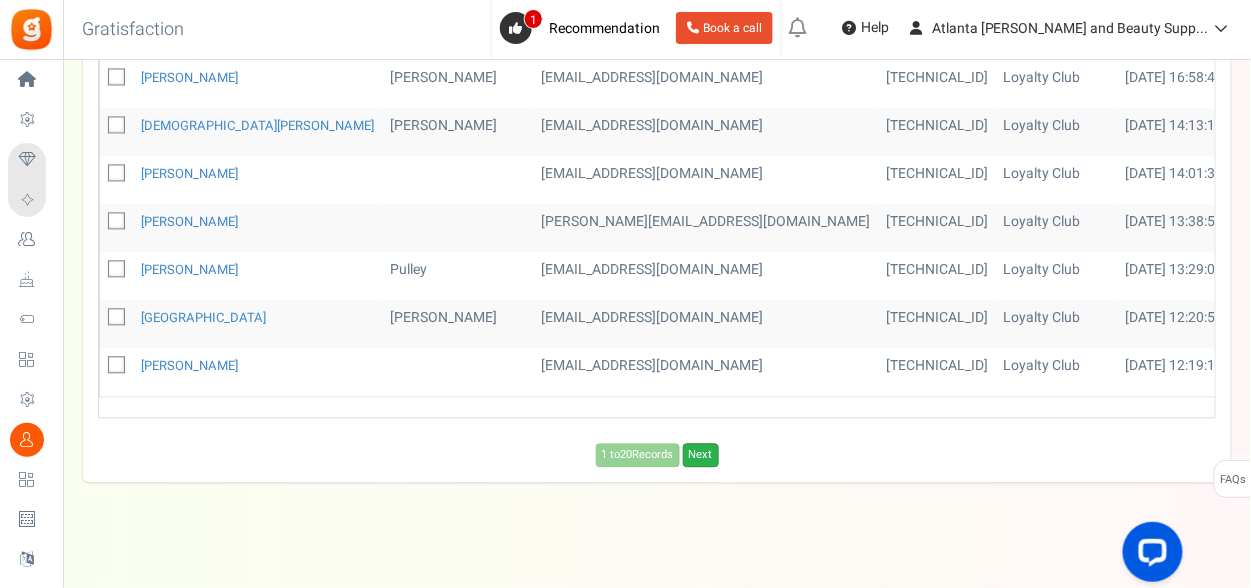 click on "Next" at bounding box center [701, 455] 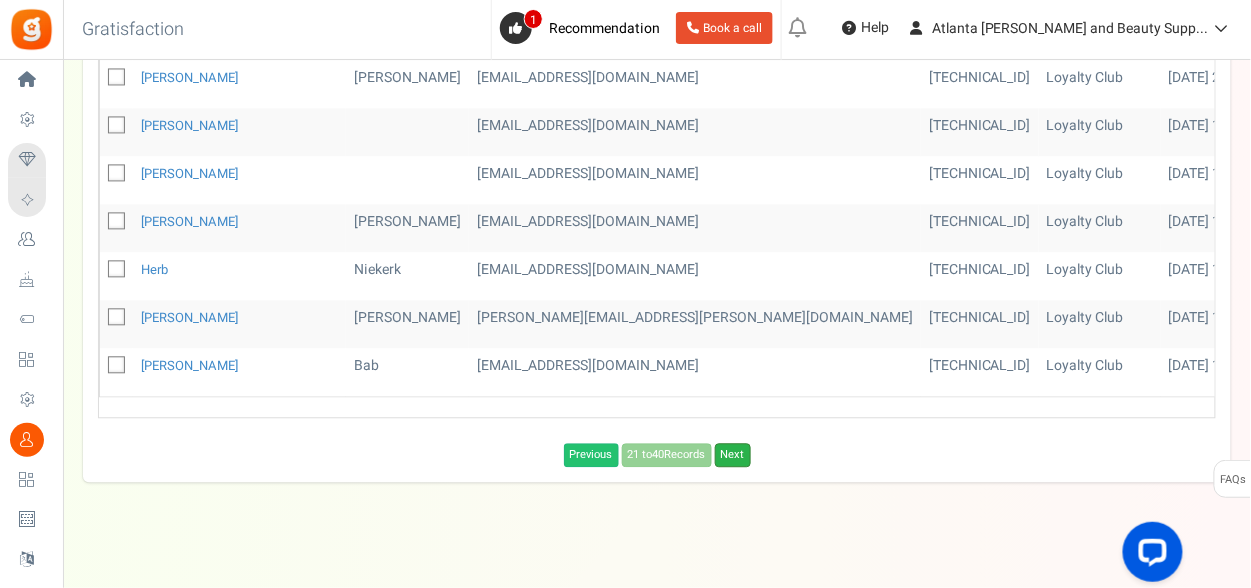 click on "Next" at bounding box center [733, 455] 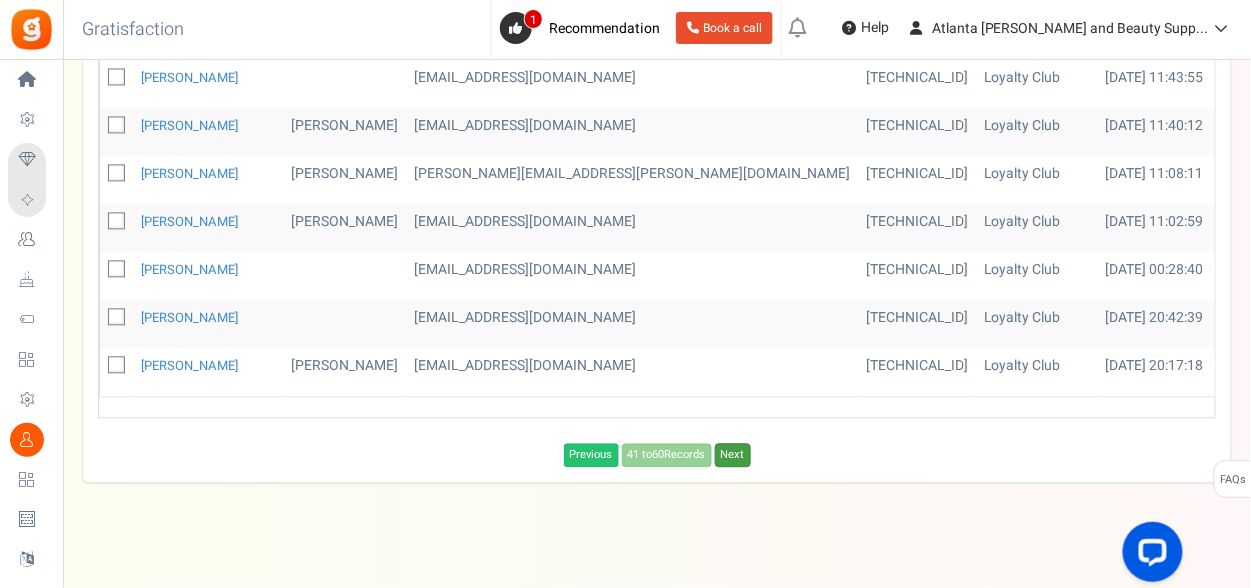 click on "Next" at bounding box center [733, 455] 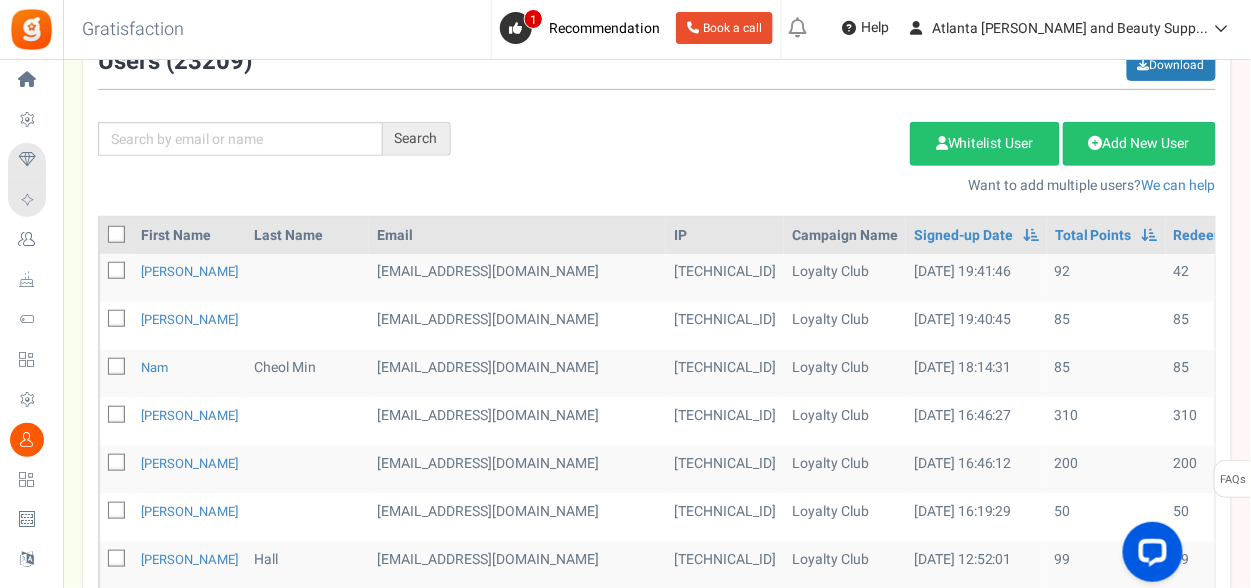 scroll, scrollTop: 24, scrollLeft: 0, axis: vertical 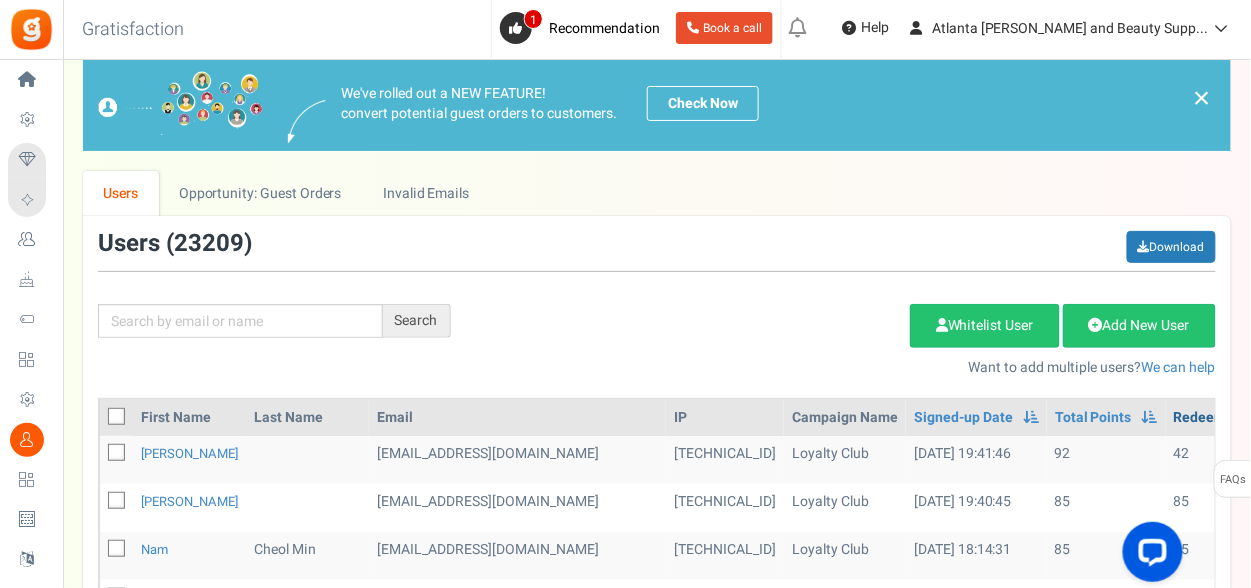 click on "Redeemable Points" at bounding box center [1236, 418] 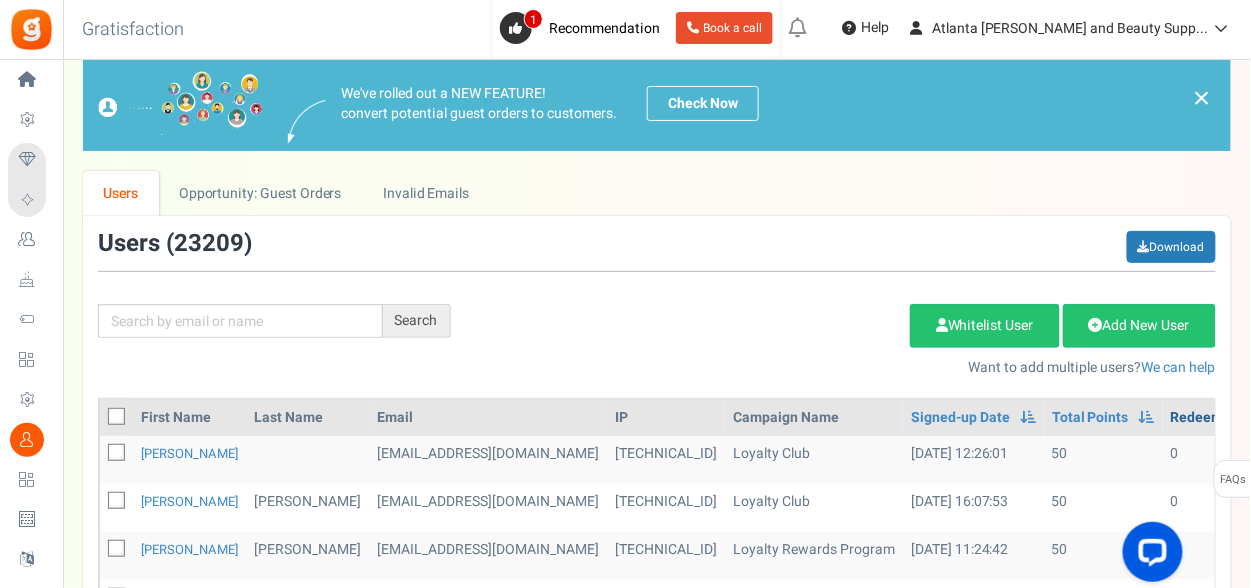 click on "Redeemable Points" at bounding box center (1233, 418) 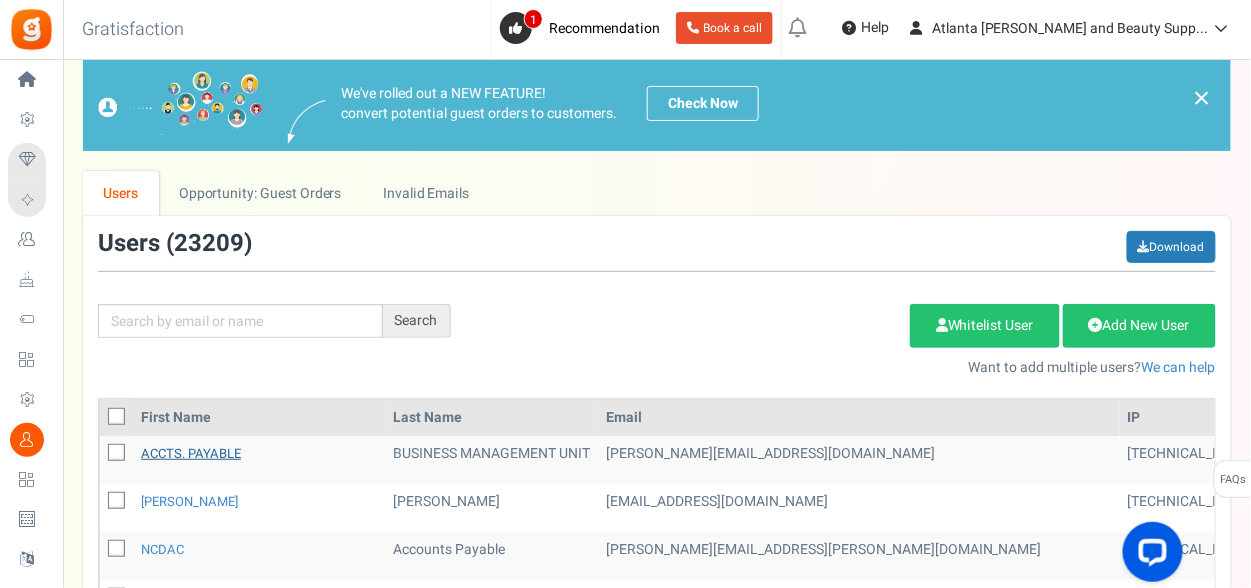 click on "ACCTS. PAYABLE" at bounding box center [191, 453] 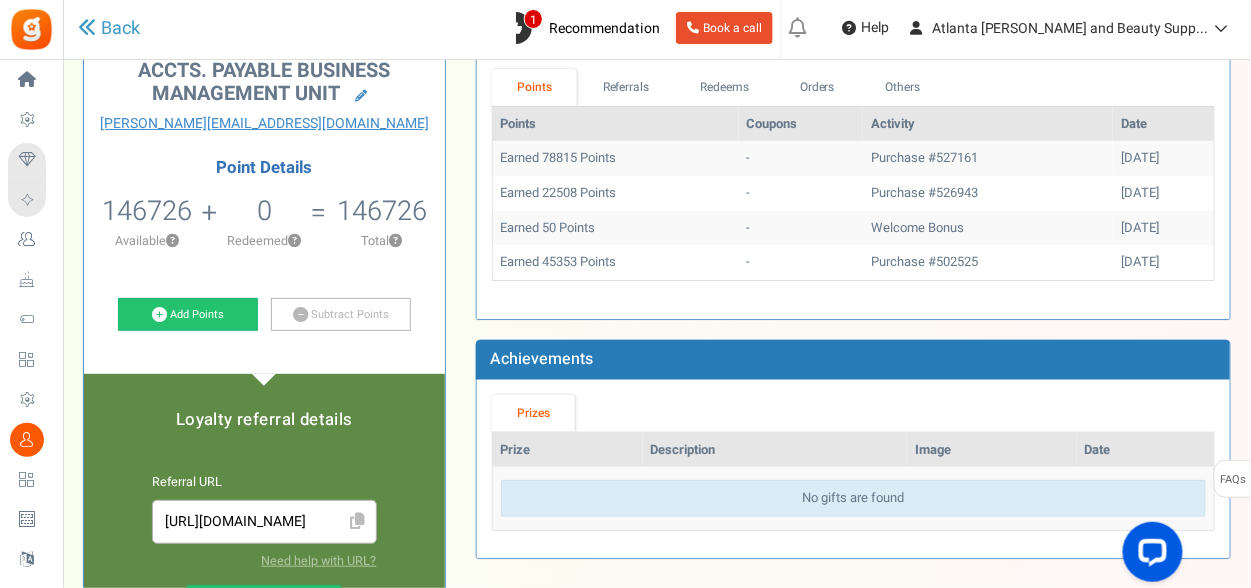 scroll, scrollTop: 300, scrollLeft: 0, axis: vertical 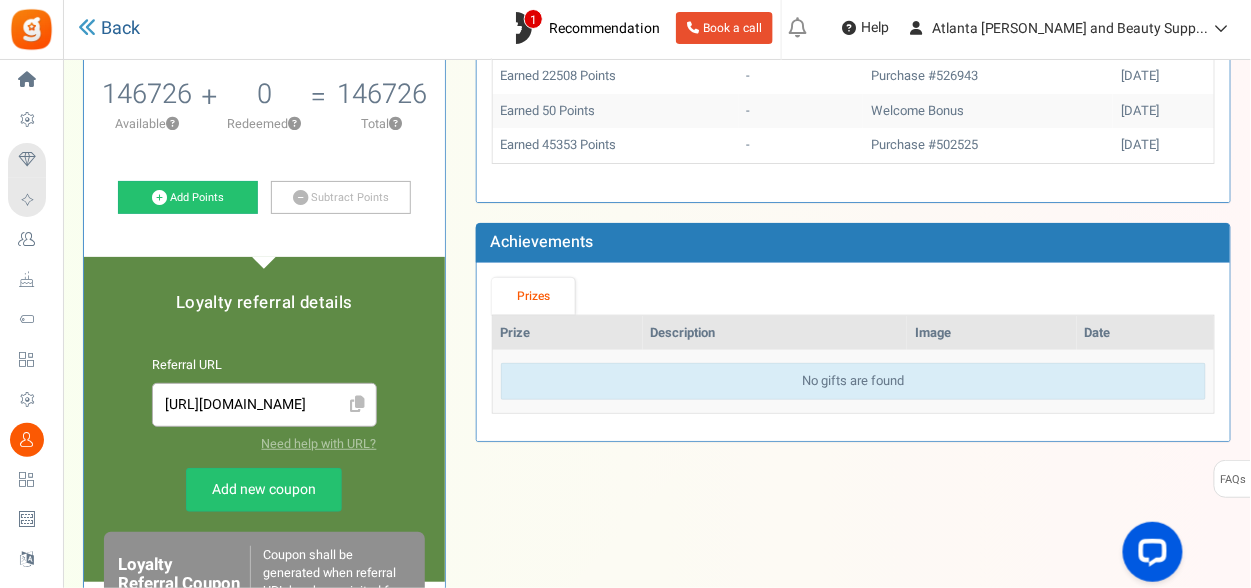 drag, startPoint x: 124, startPoint y: 28, endPoint x: 167, endPoint y: 48, distance: 47.423622 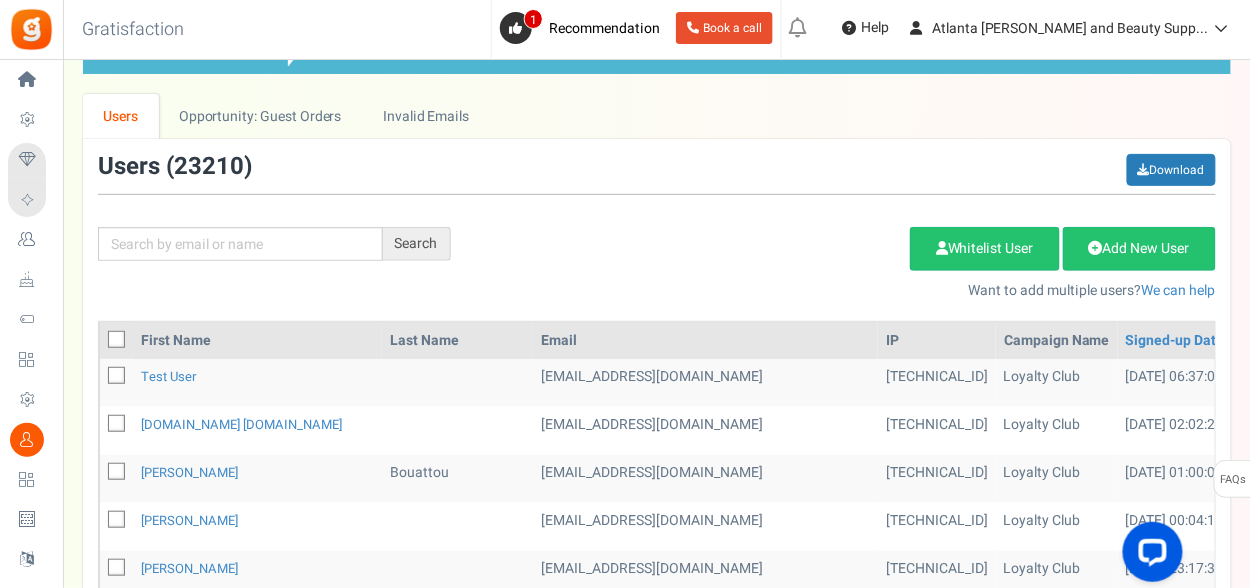 scroll, scrollTop: 200, scrollLeft: 0, axis: vertical 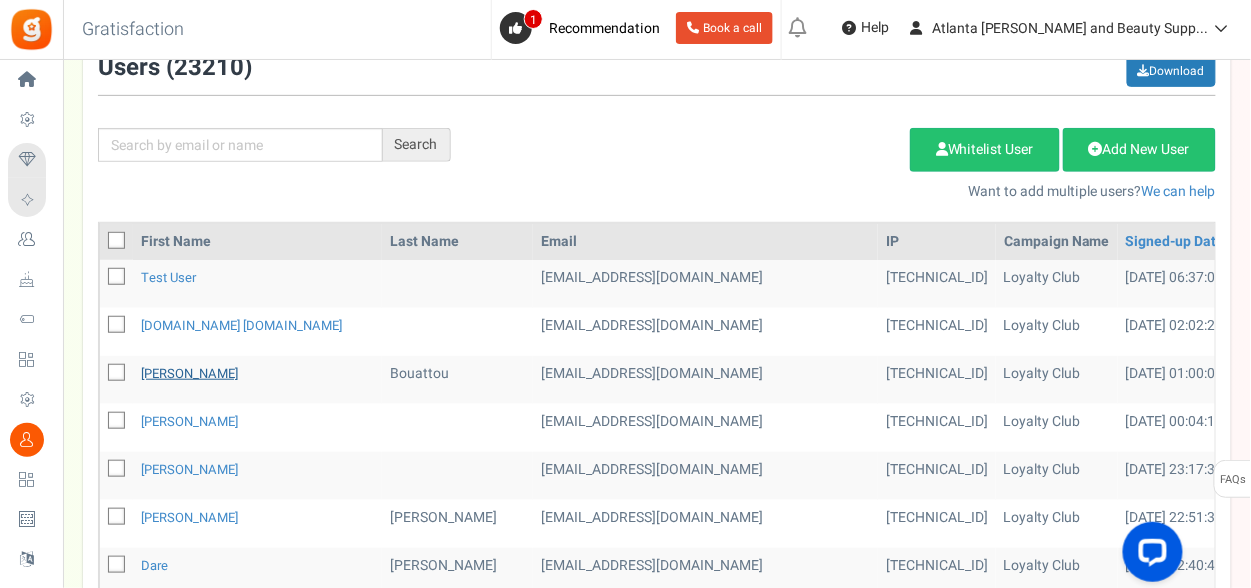 click on "[PERSON_NAME]" at bounding box center (189, 373) 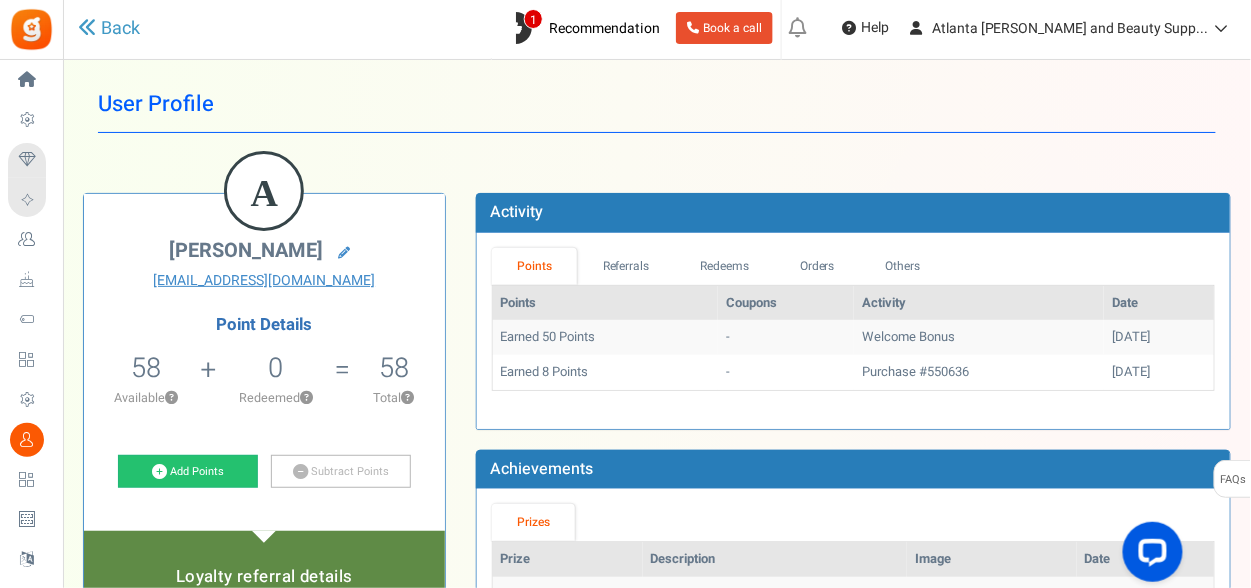 scroll, scrollTop: 0, scrollLeft: 0, axis: both 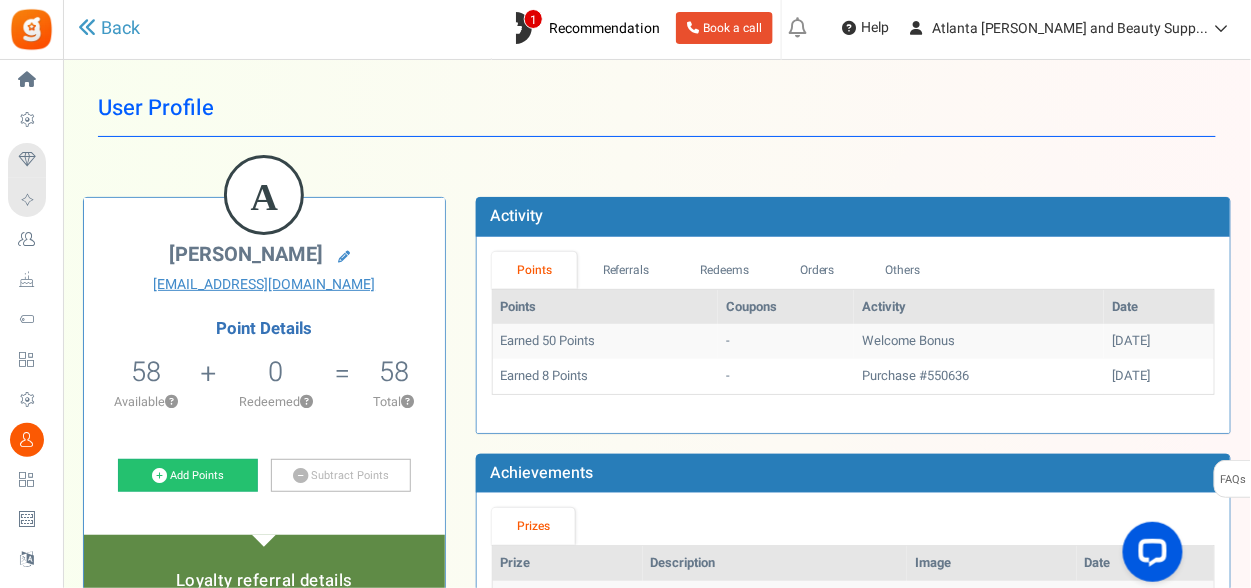 click on "Back" at bounding box center (297, 29) 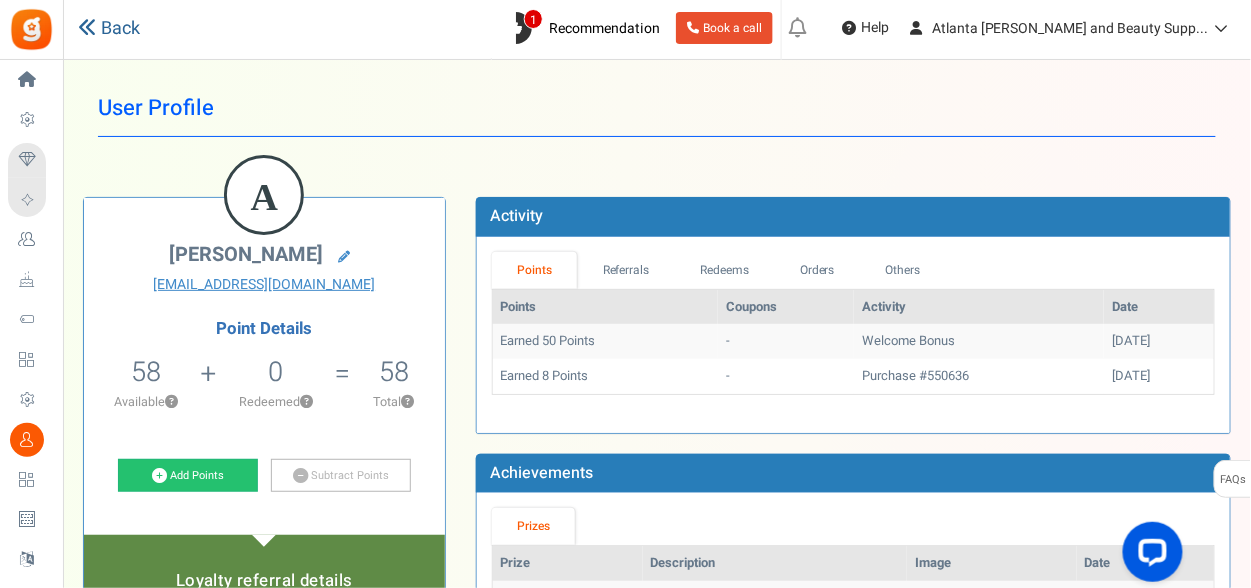 click on "Back" at bounding box center [109, 29] 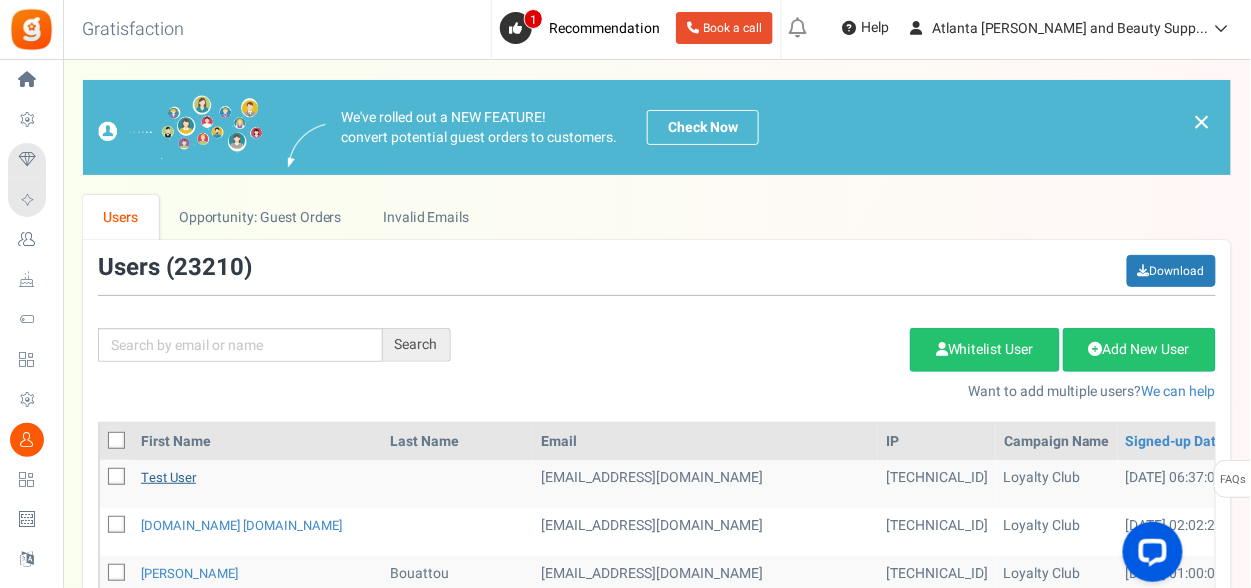 click on "Test user" at bounding box center [168, 477] 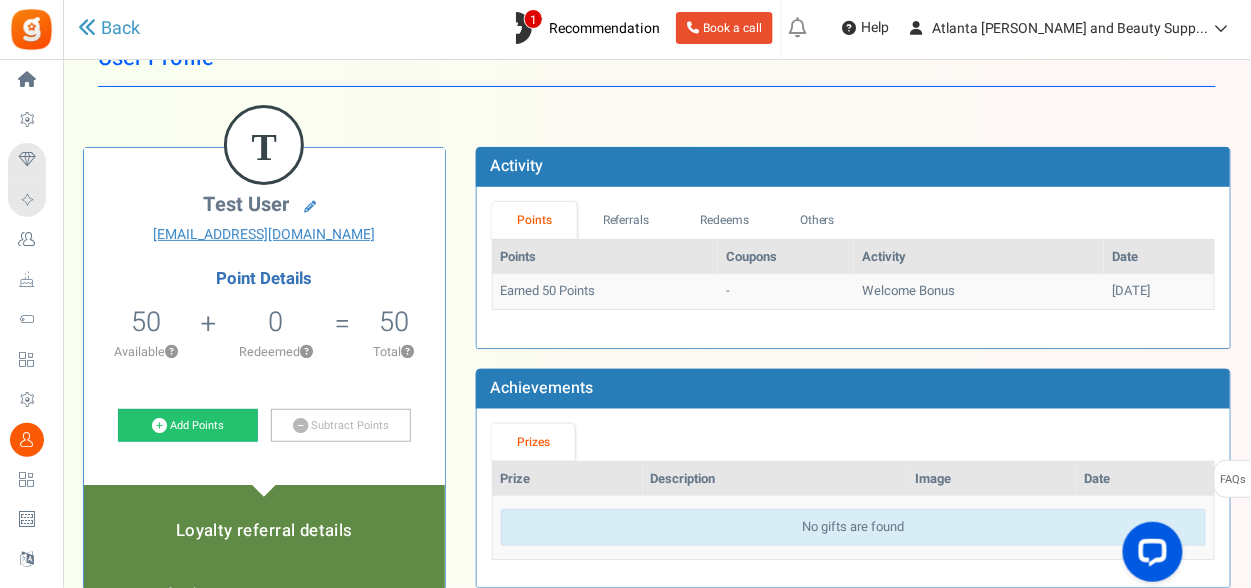 scroll, scrollTop: 0, scrollLeft: 0, axis: both 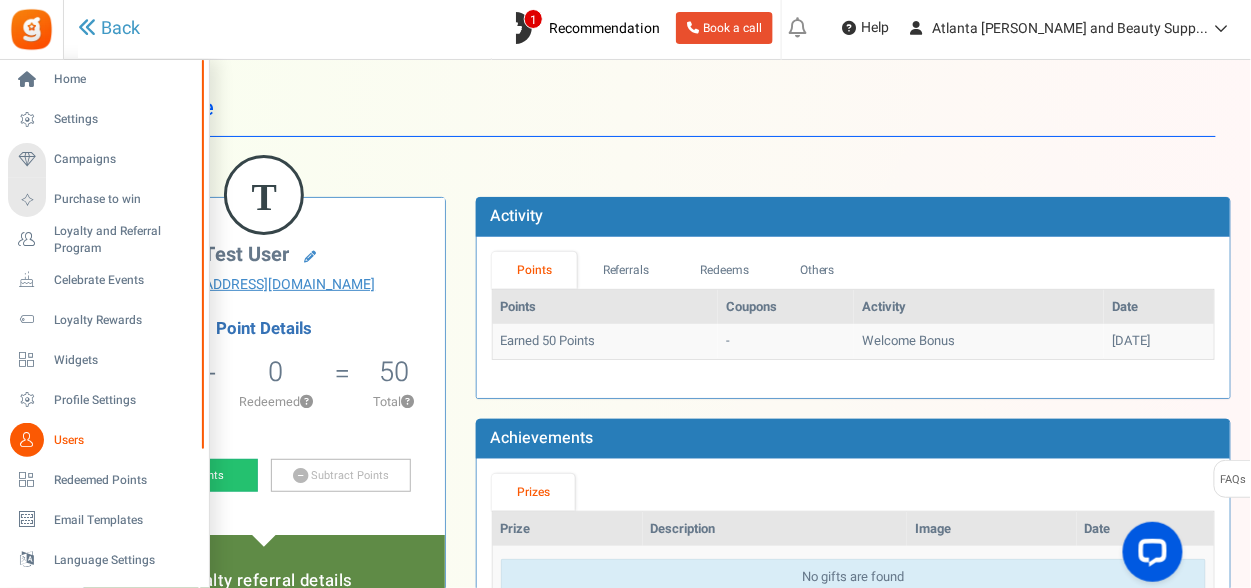 click on "Users" at bounding box center (104, 440) 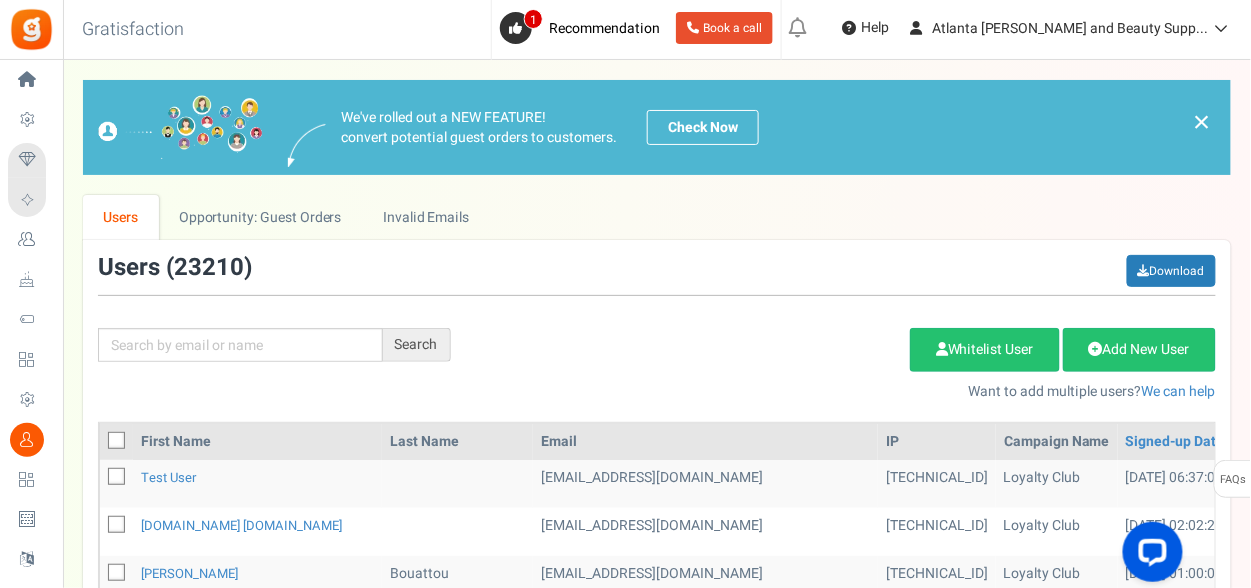 scroll, scrollTop: 100, scrollLeft: 0, axis: vertical 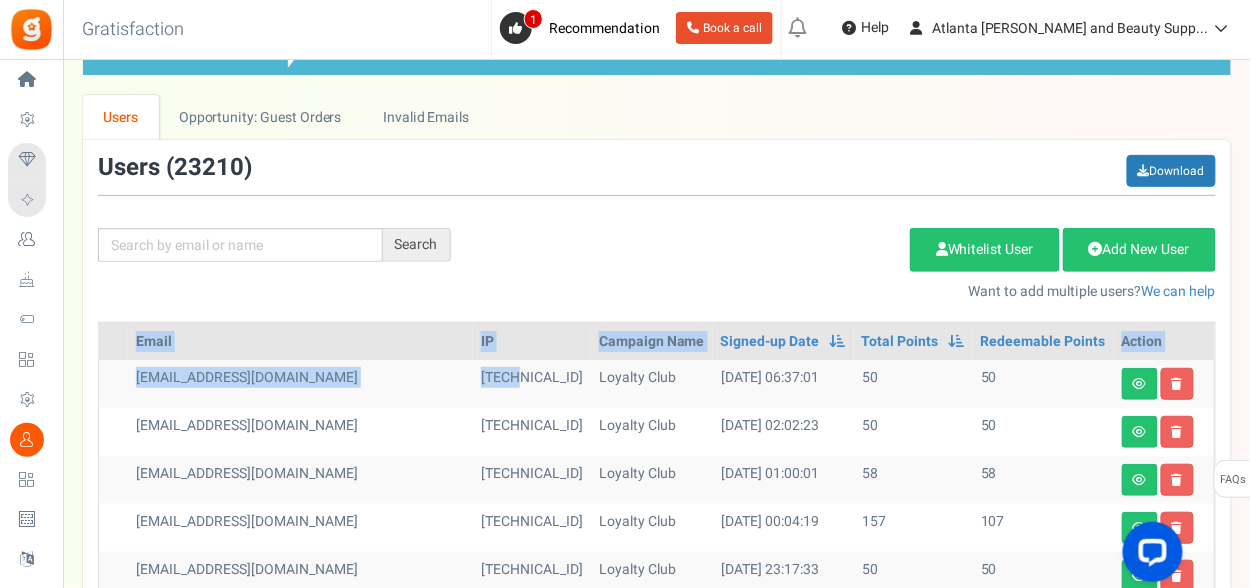 drag, startPoint x: 1083, startPoint y: 375, endPoint x: 1202, endPoint y: 353, distance: 121.016525 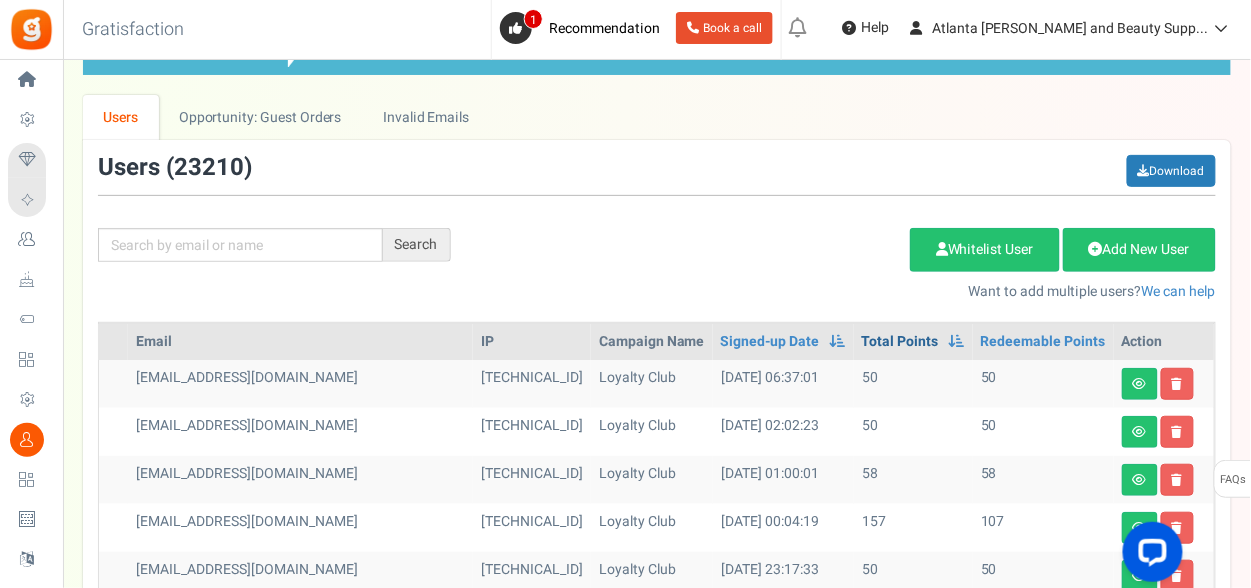click on "Total Points" at bounding box center [900, 342] 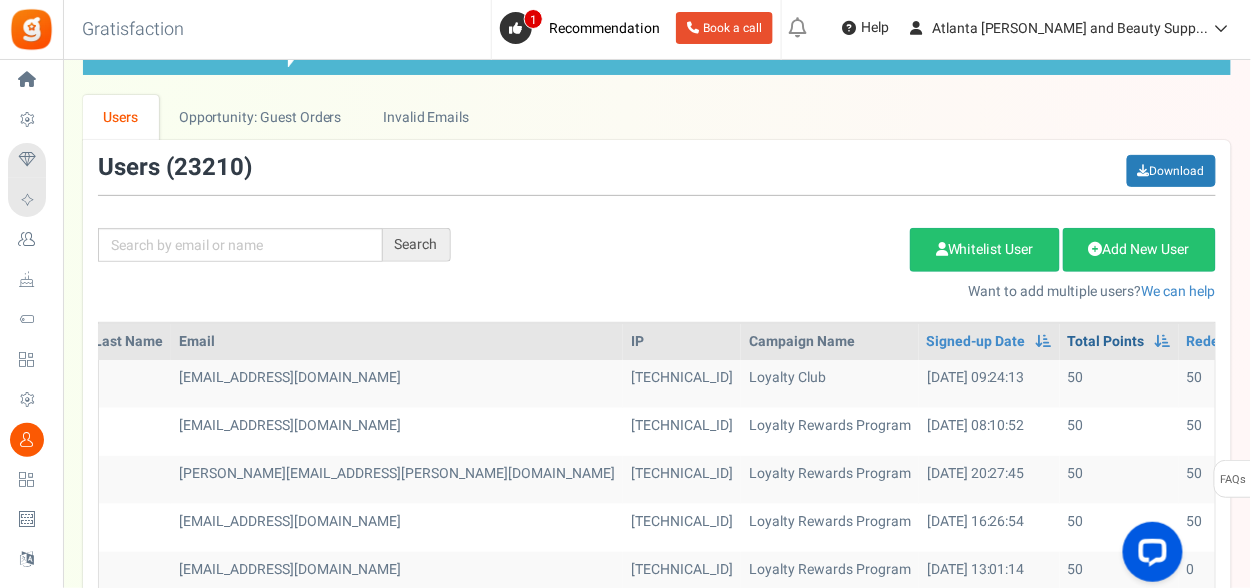 click on "Total Points" at bounding box center (1106, 342) 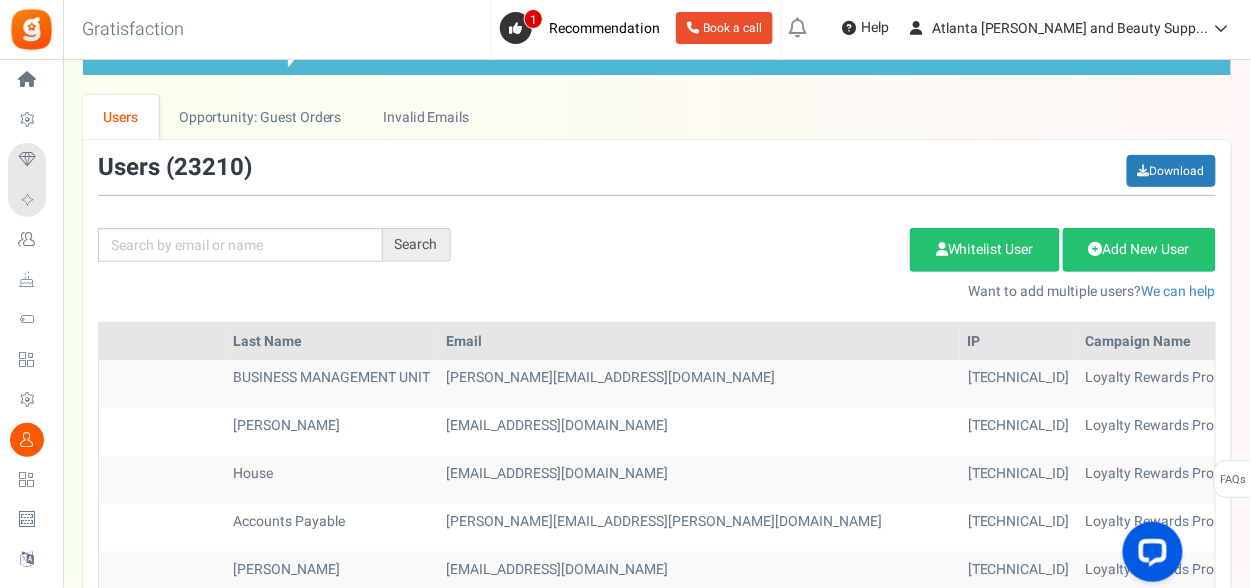 click on "Total Points" at bounding box center [1443, 342] 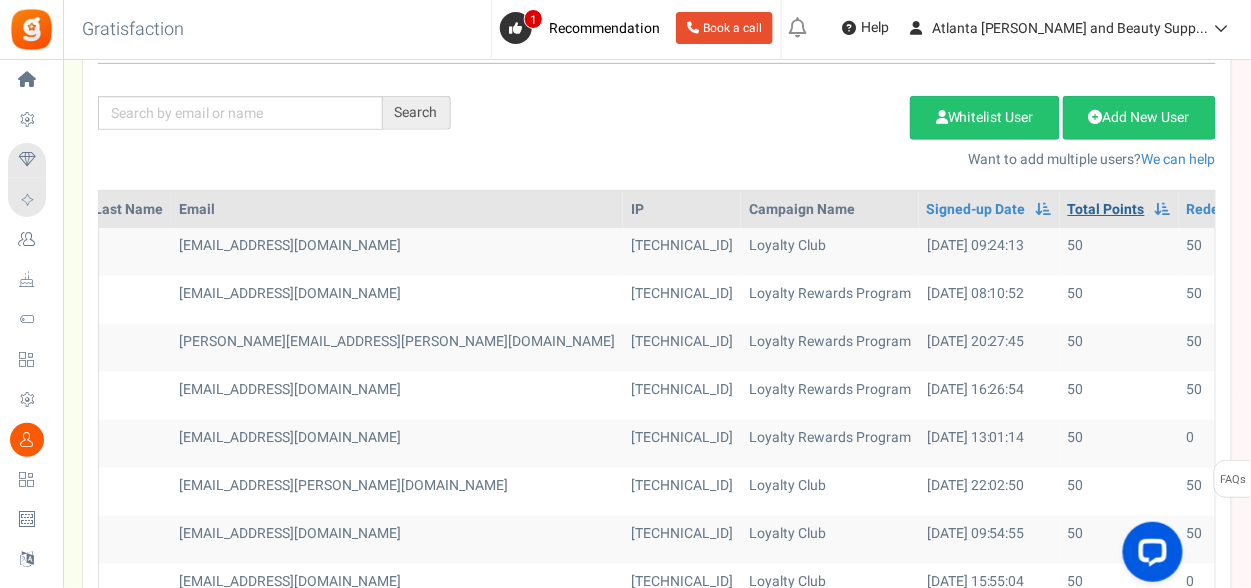 scroll, scrollTop: 100, scrollLeft: 0, axis: vertical 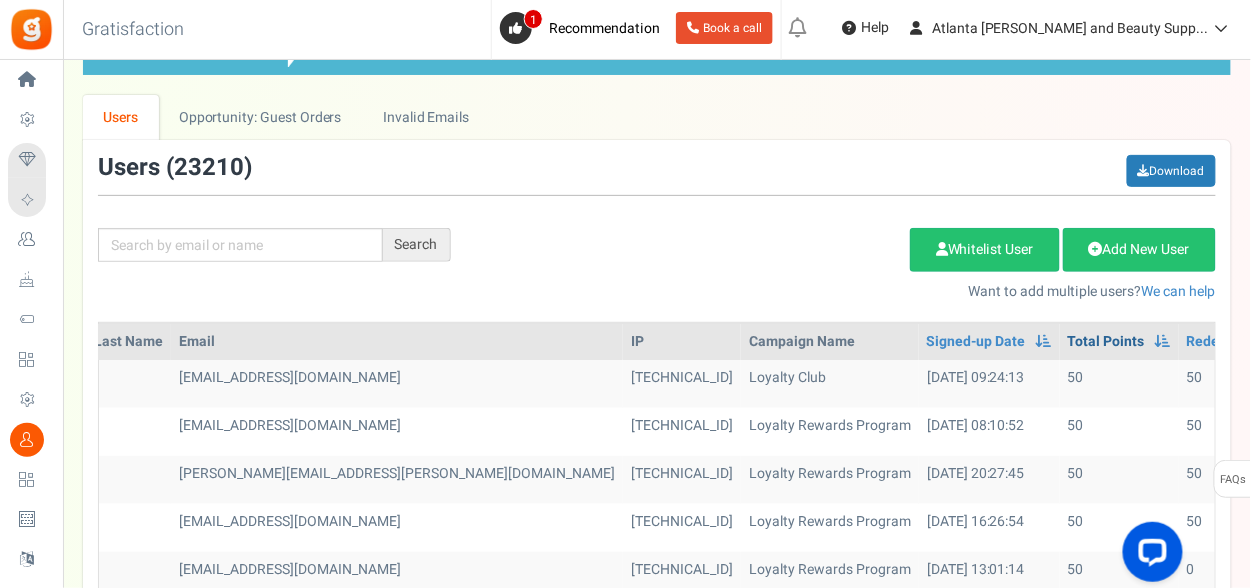 click on "Total Points" at bounding box center (1106, 342) 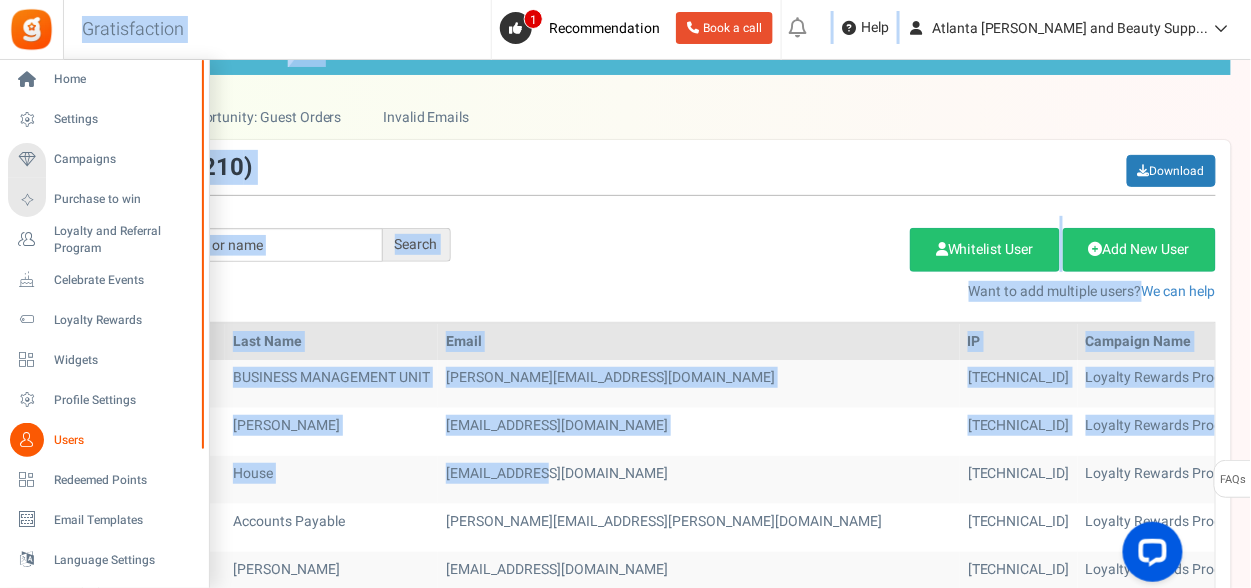 scroll, scrollTop: 0, scrollLeft: 0, axis: both 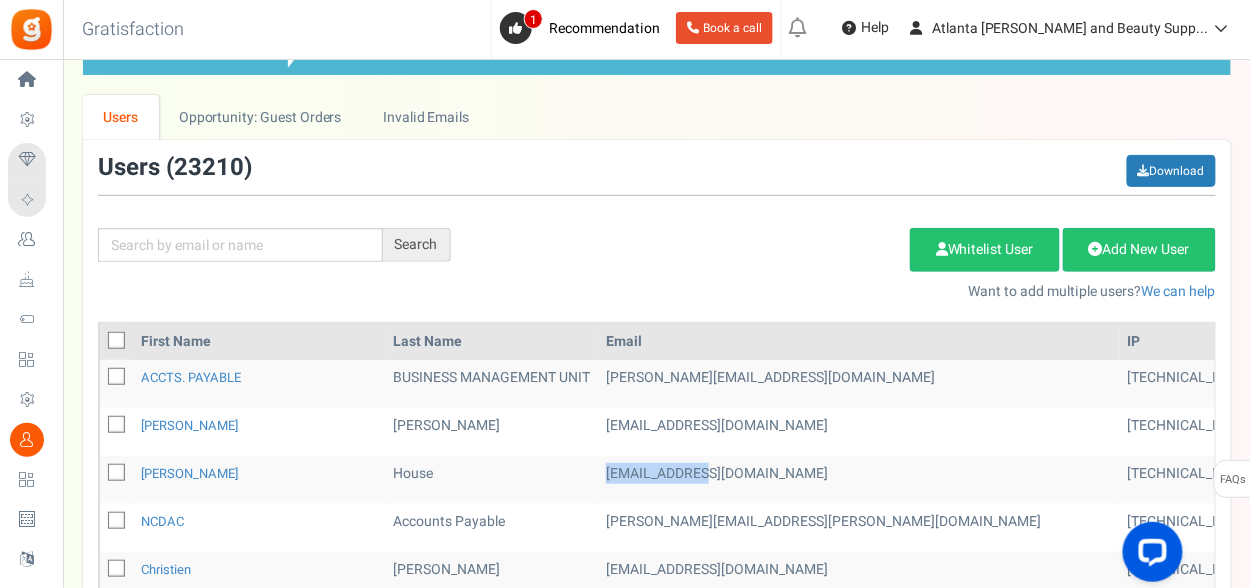 drag, startPoint x: 512, startPoint y: 468, endPoint x: 443, endPoint y: 482, distance: 70.40597 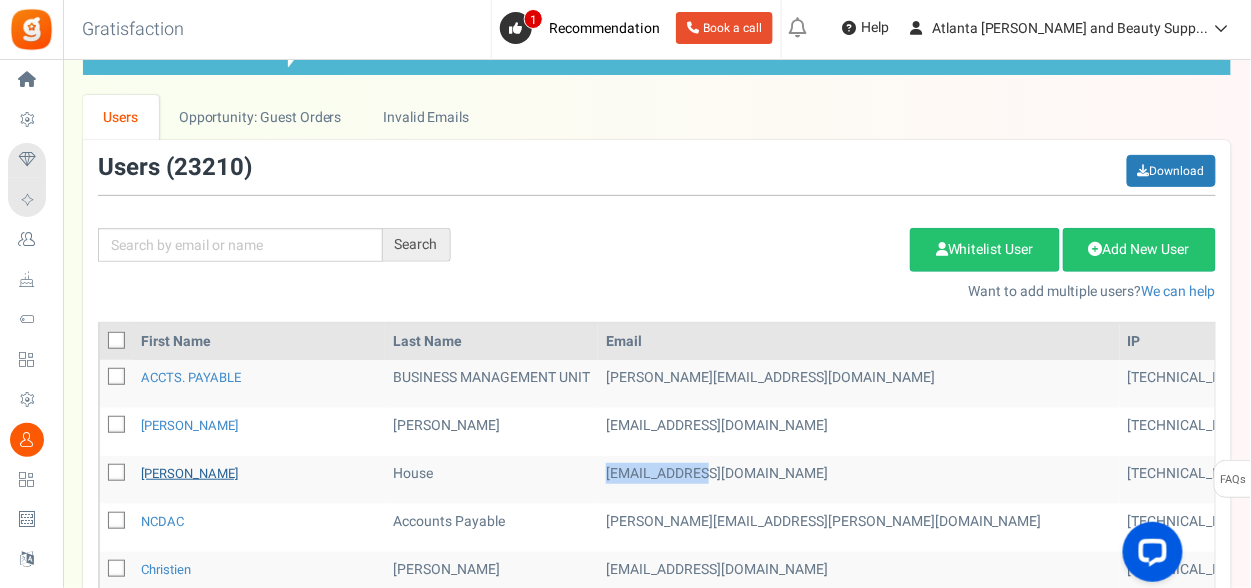 click on "[PERSON_NAME]" at bounding box center (189, 473) 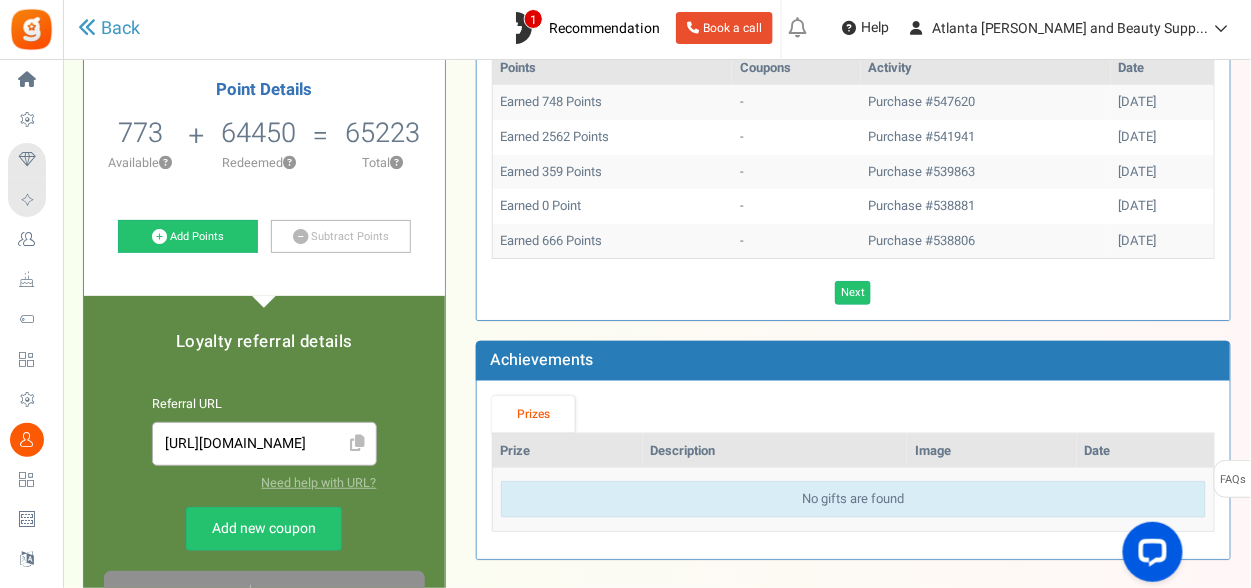 scroll, scrollTop: 100, scrollLeft: 0, axis: vertical 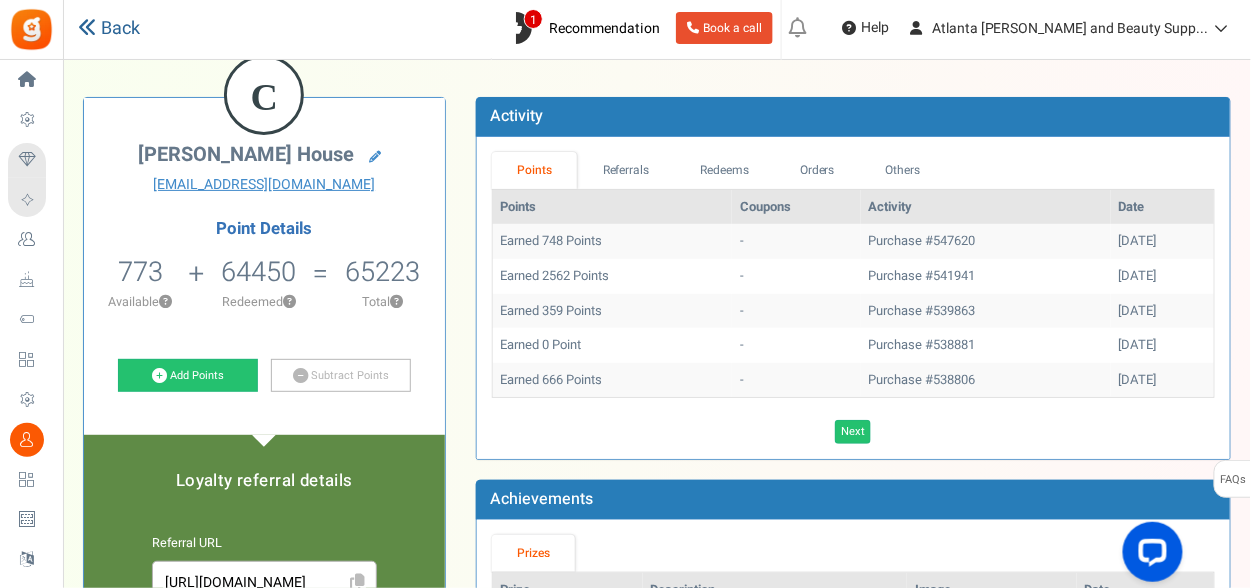 click on "Back" at bounding box center (109, 29) 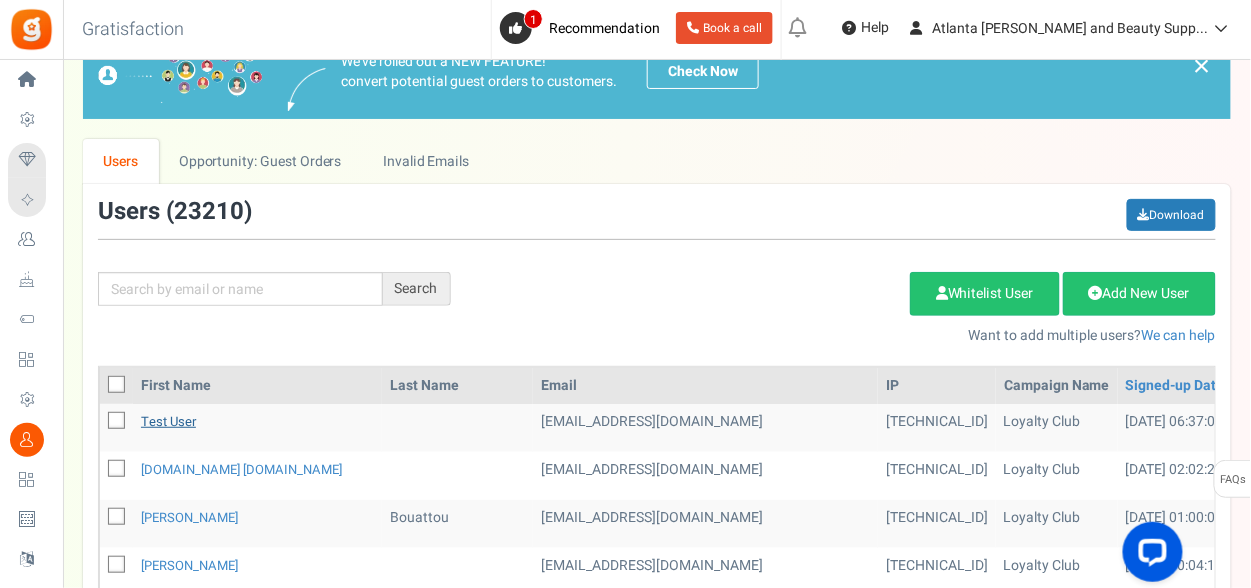 scroll, scrollTop: 100, scrollLeft: 0, axis: vertical 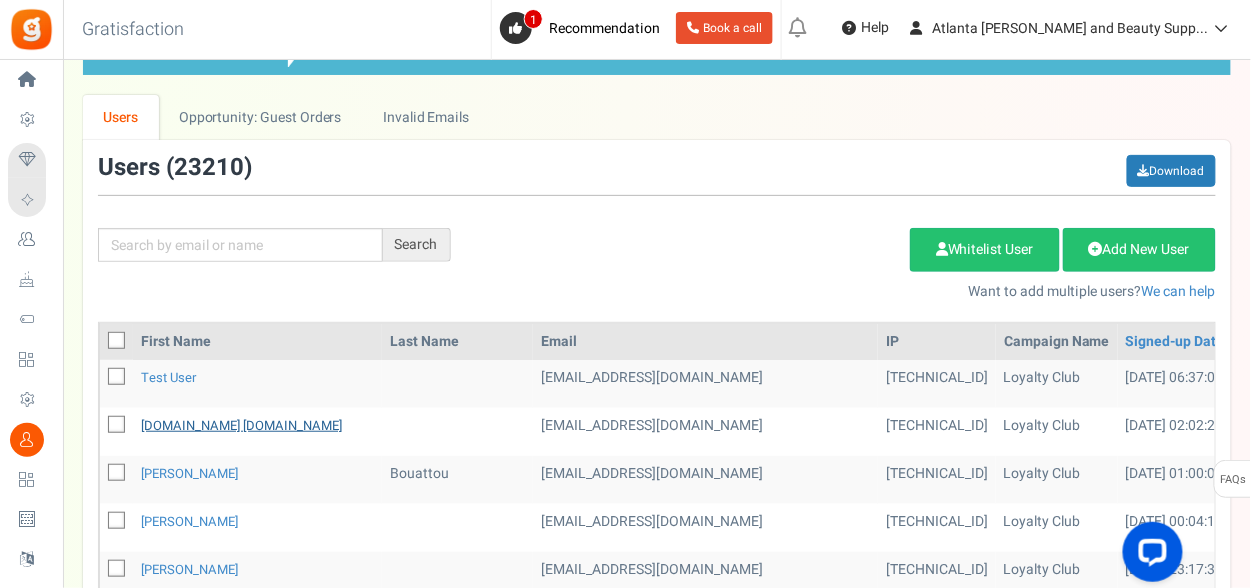 click on "[DOMAIN_NAME] [DOMAIN_NAME]" at bounding box center (241, 425) 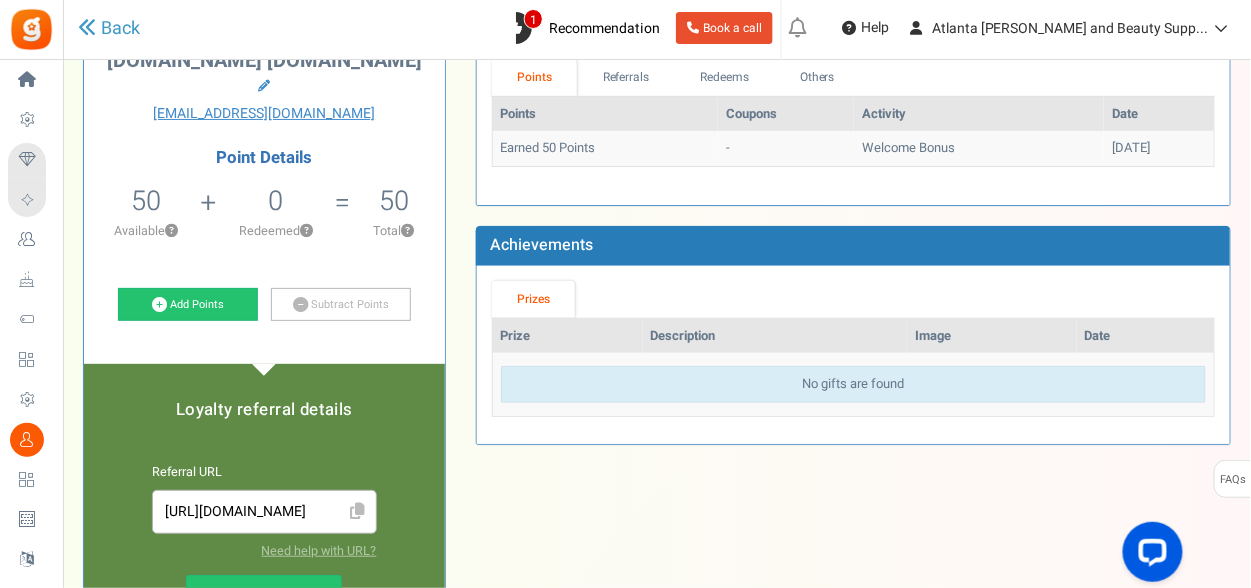 scroll, scrollTop: 300, scrollLeft: 0, axis: vertical 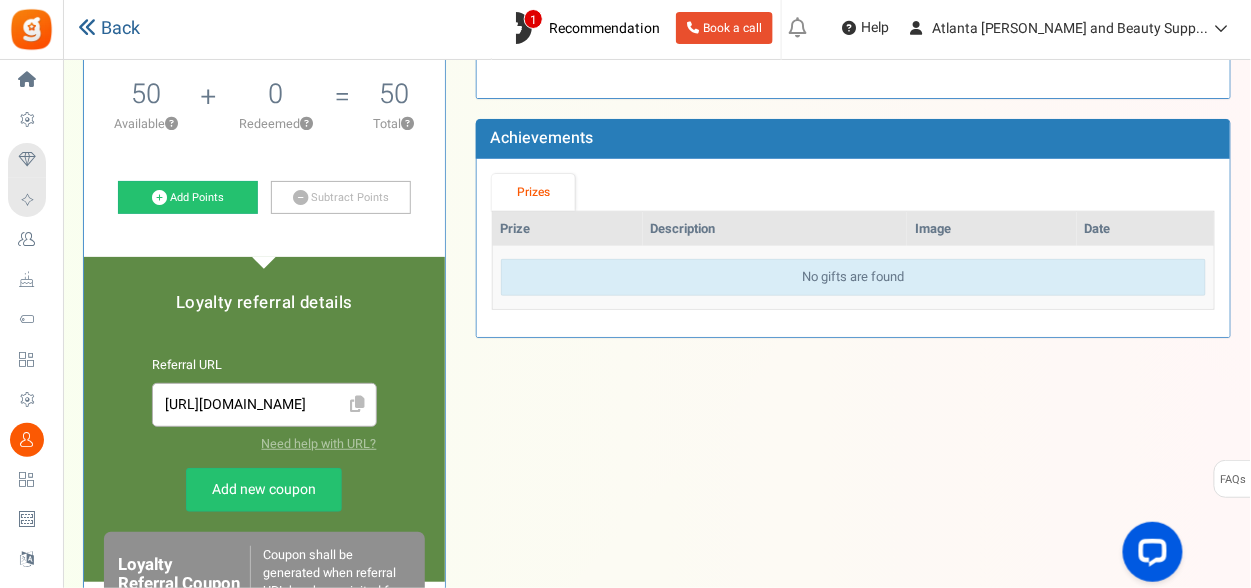 click on "Back" at bounding box center (109, 29) 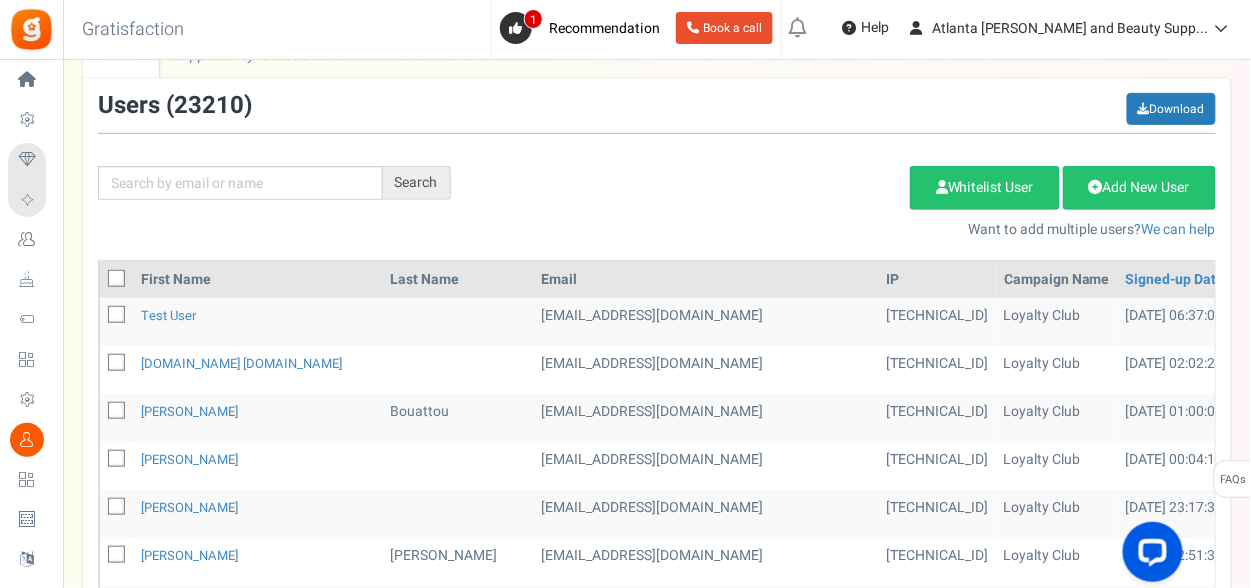 scroll, scrollTop: 400, scrollLeft: 0, axis: vertical 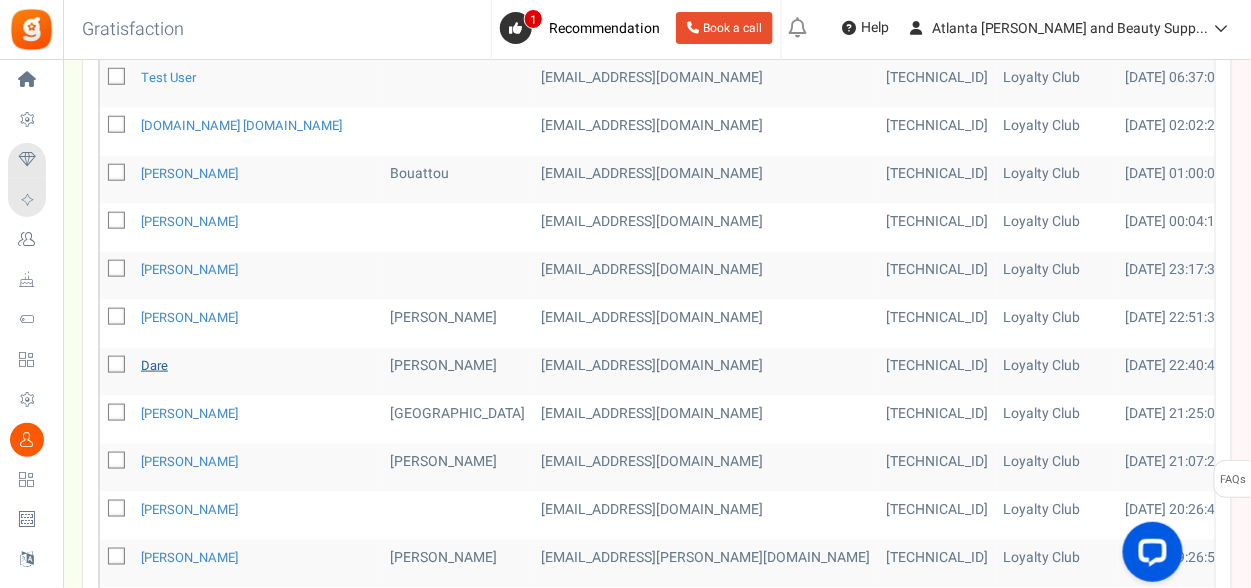 click on "Dare" at bounding box center (154, 365) 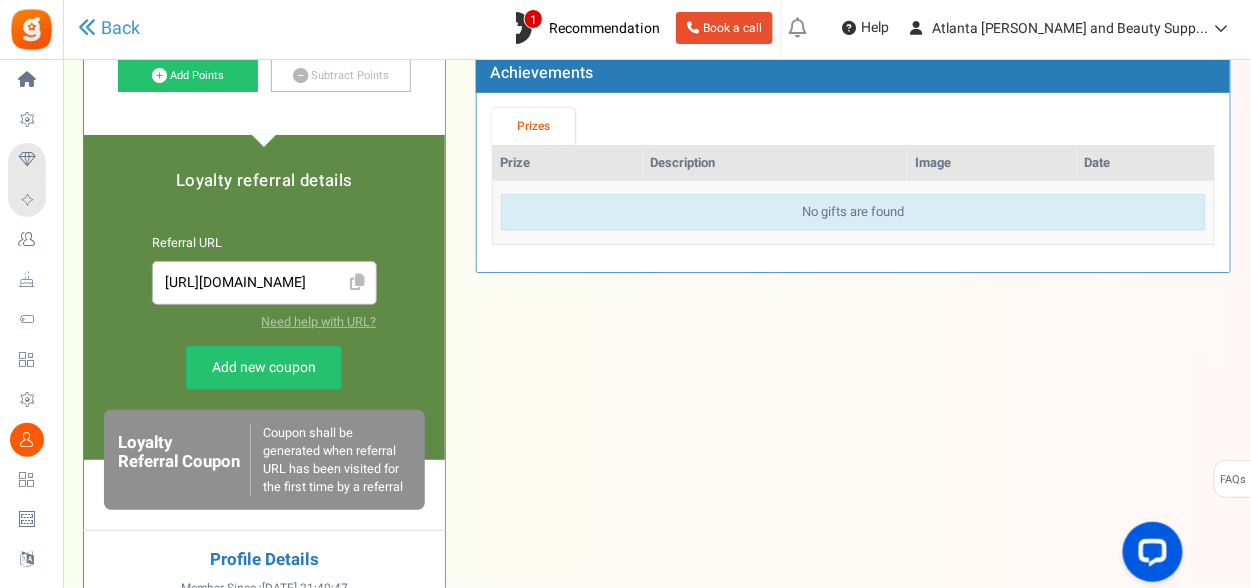 scroll, scrollTop: 100, scrollLeft: 0, axis: vertical 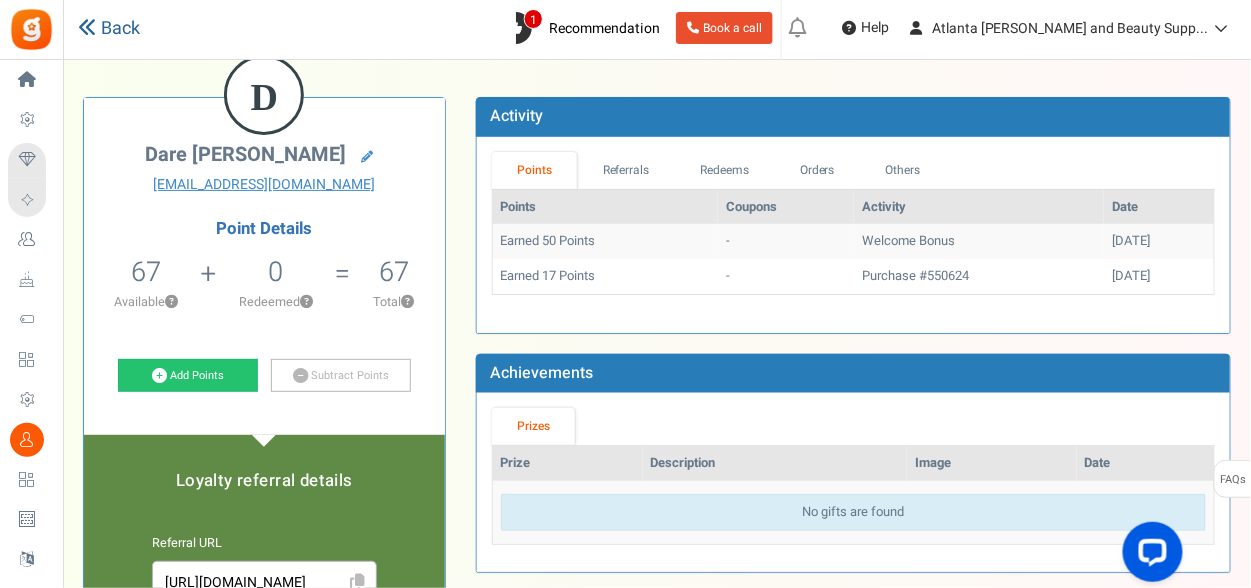 click on "Back" at bounding box center [109, 29] 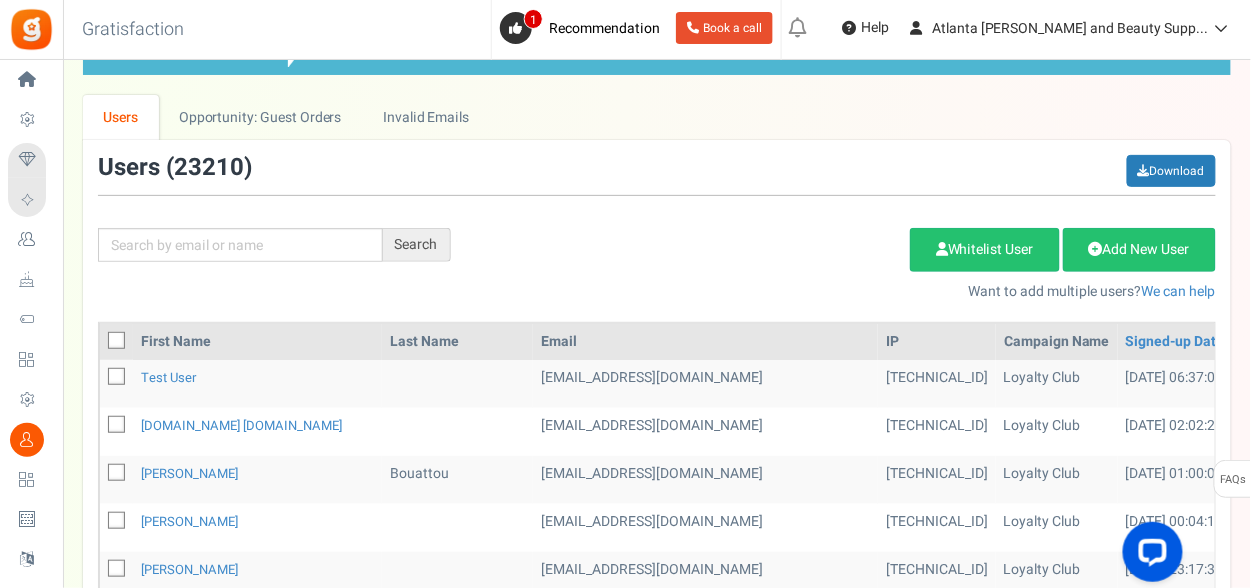 scroll, scrollTop: 0, scrollLeft: 0, axis: both 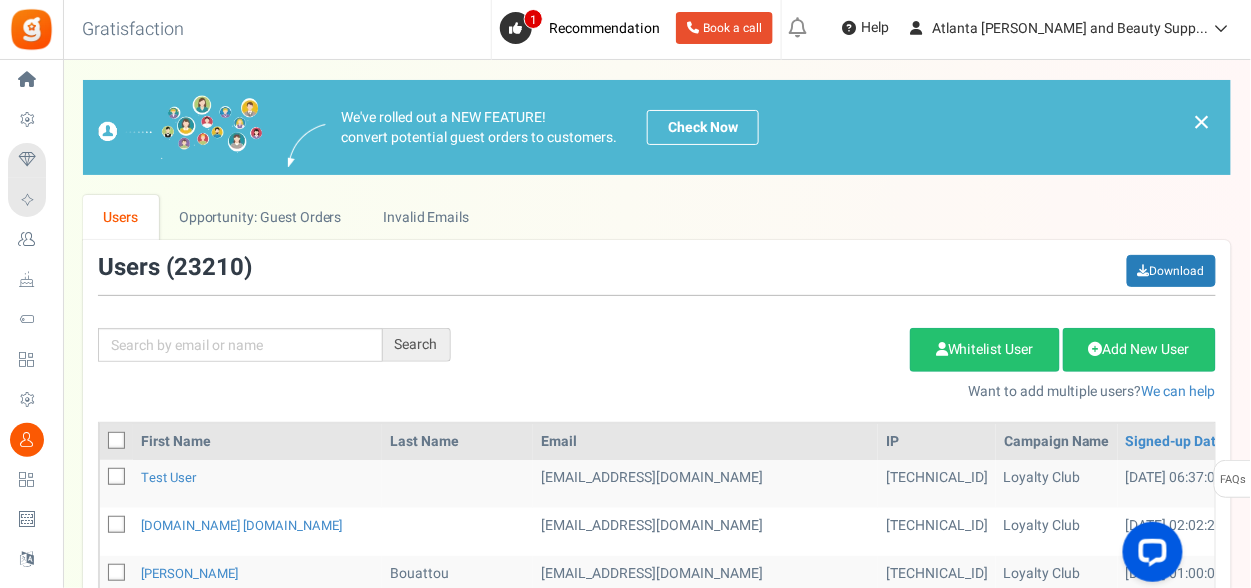 drag, startPoint x: 105, startPoint y: 228, endPoint x: 136, endPoint y: 225, distance: 31.144823 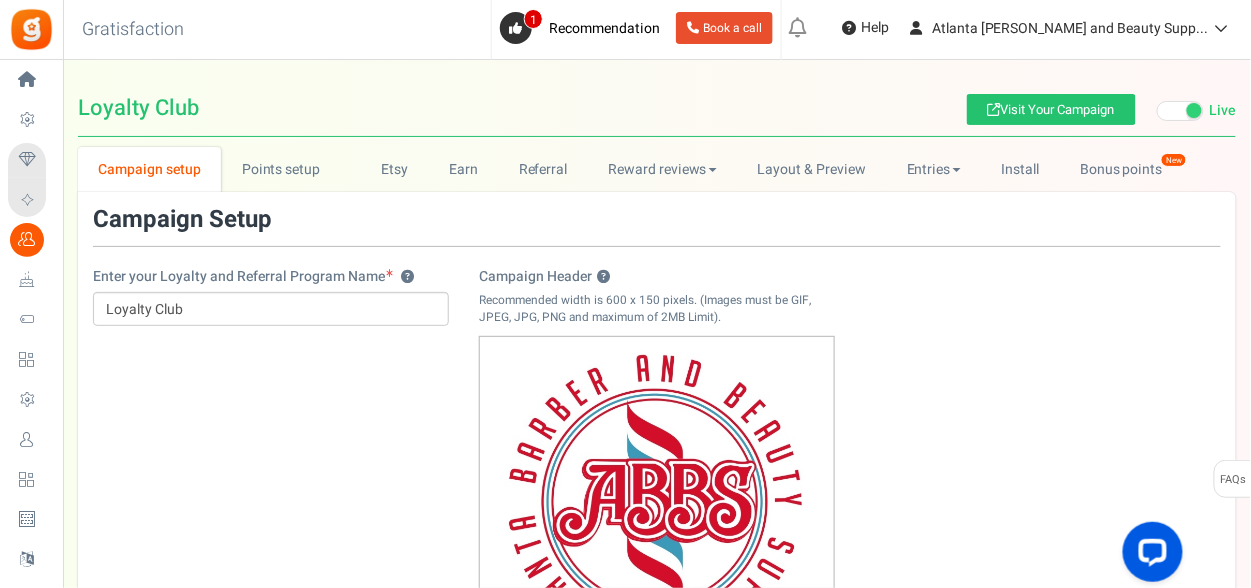 scroll, scrollTop: 0, scrollLeft: 0, axis: both 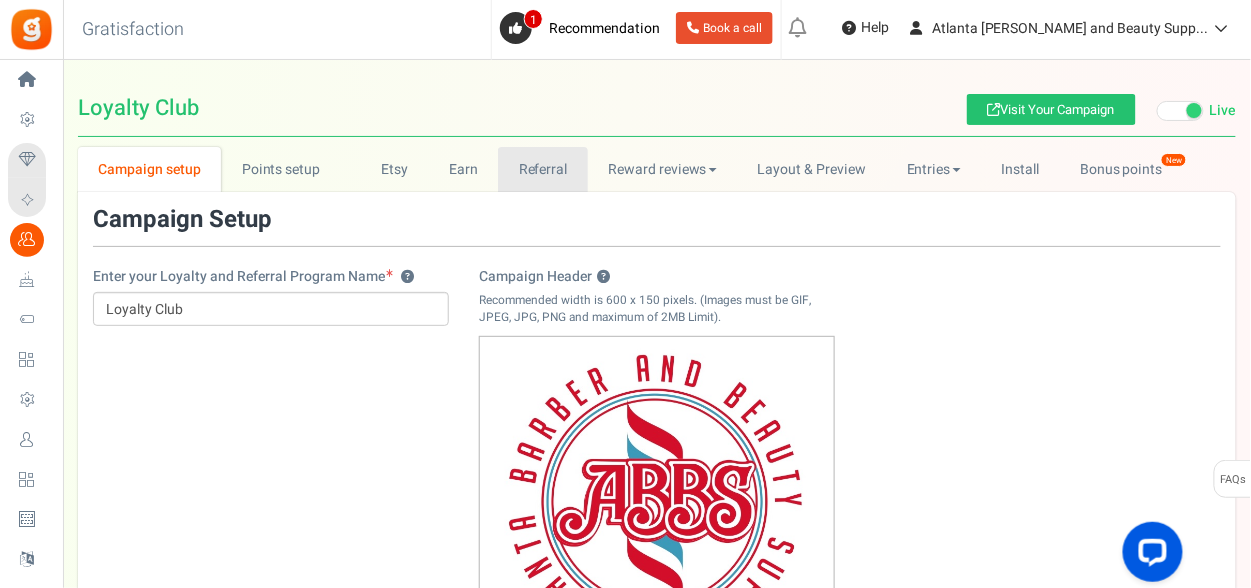 click on "Referral" at bounding box center [543, 169] 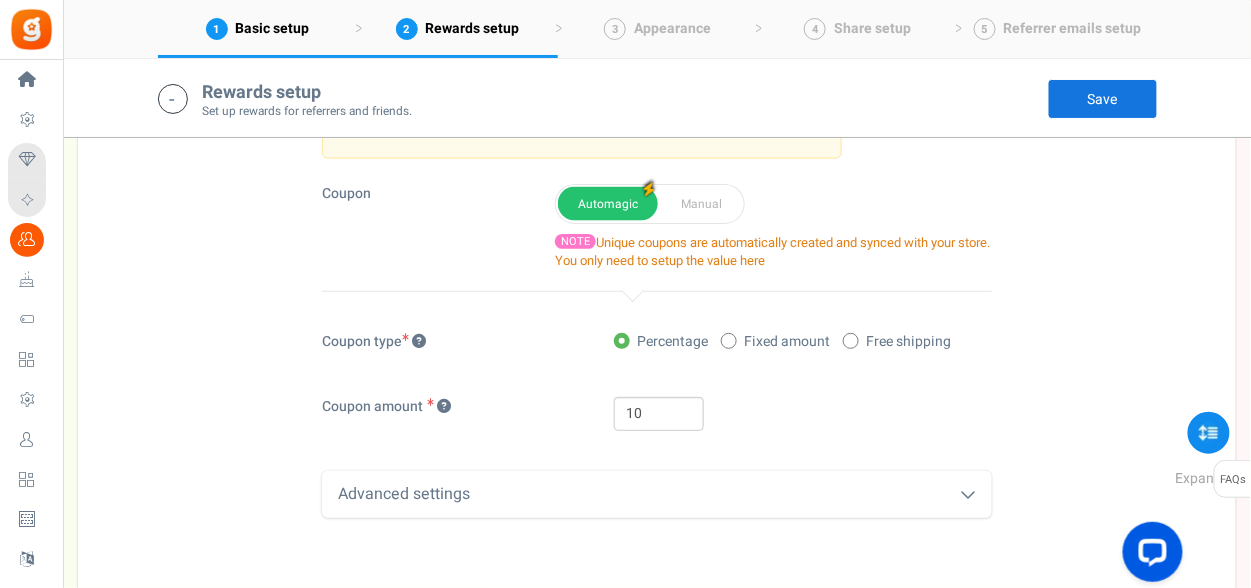 scroll, scrollTop: 800, scrollLeft: 0, axis: vertical 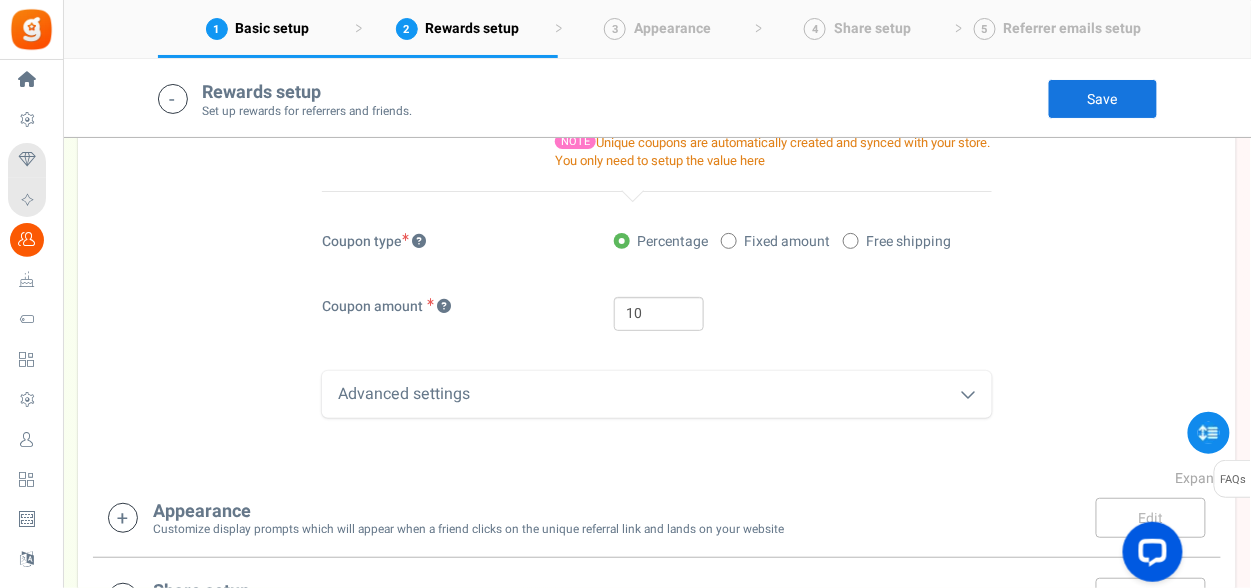 click on "Advanced settings" at bounding box center (657, 394) 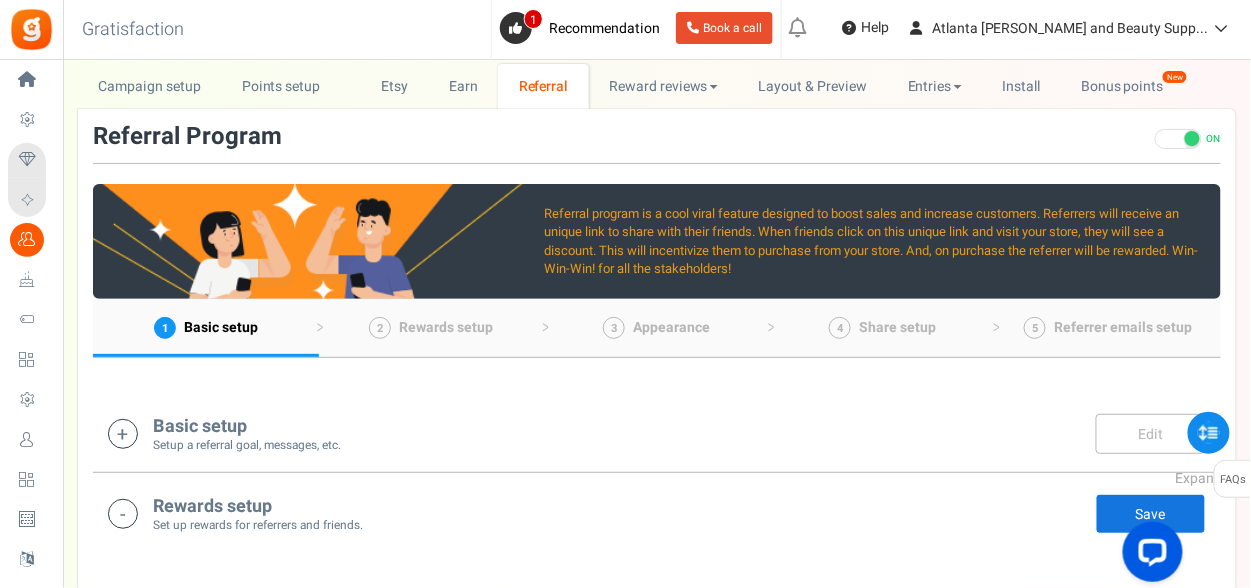 scroll, scrollTop: 0, scrollLeft: 0, axis: both 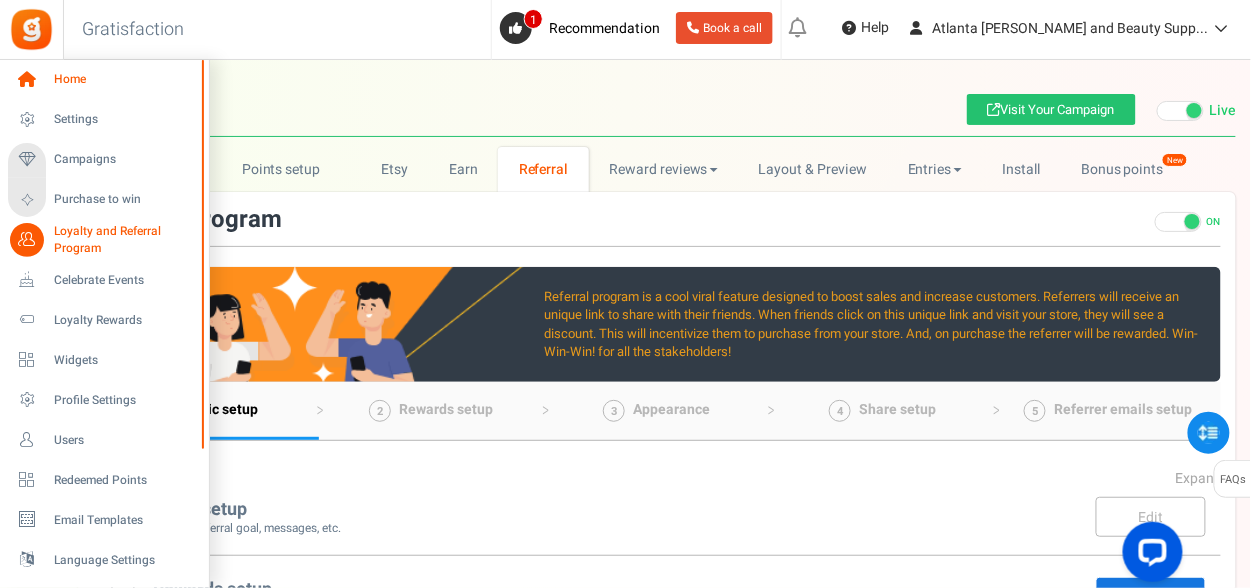 click on "Home" at bounding box center [124, 79] 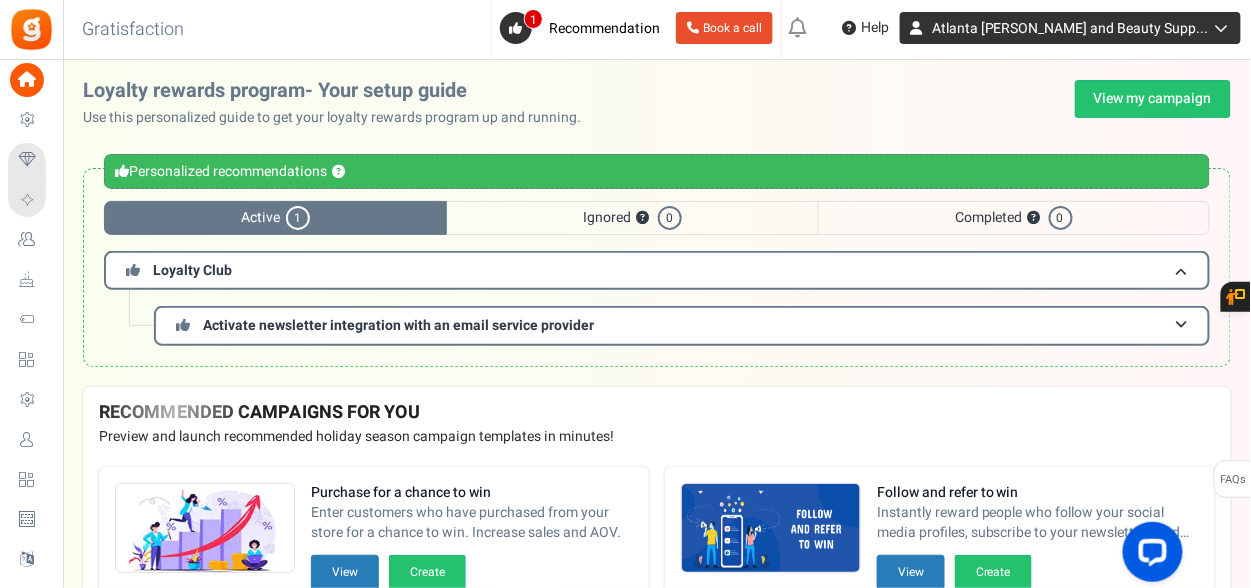 click at bounding box center [1219, 28] 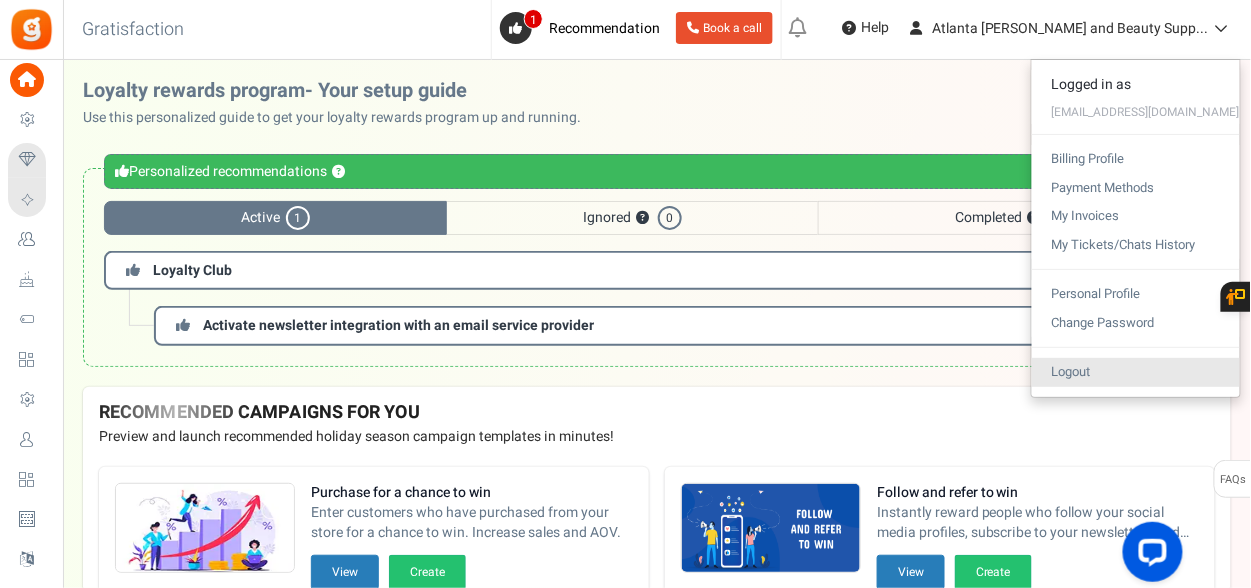 click on "Logout" at bounding box center [1136, 372] 